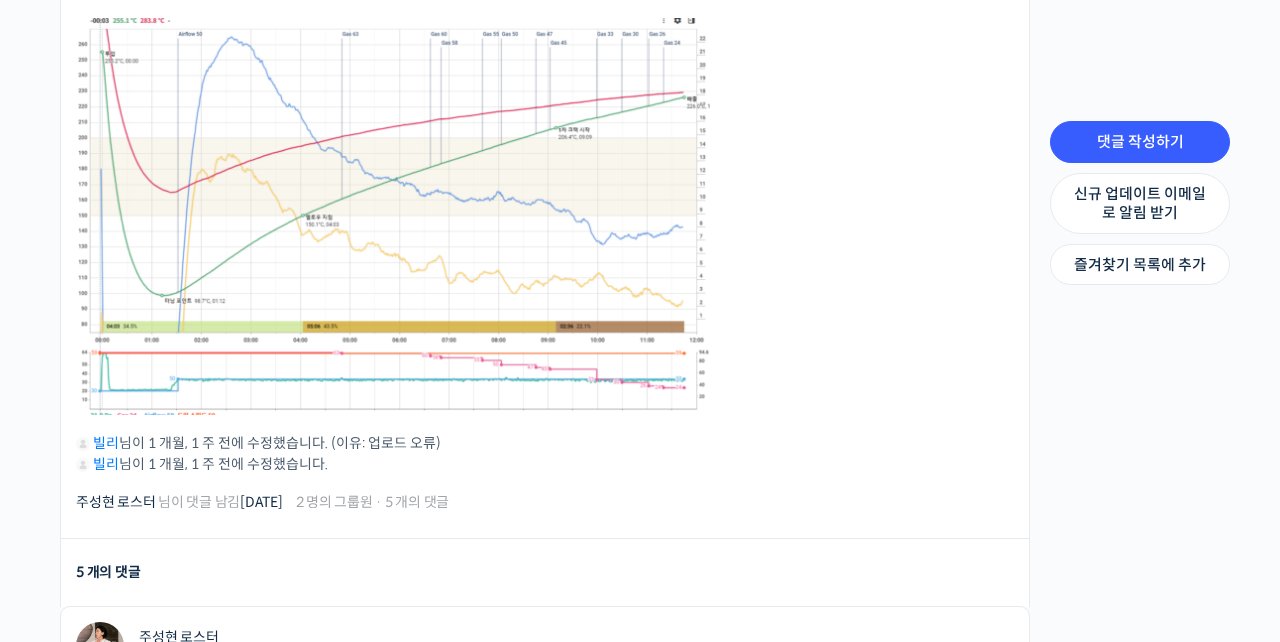 scroll, scrollTop: 743, scrollLeft: 0, axis: vertical 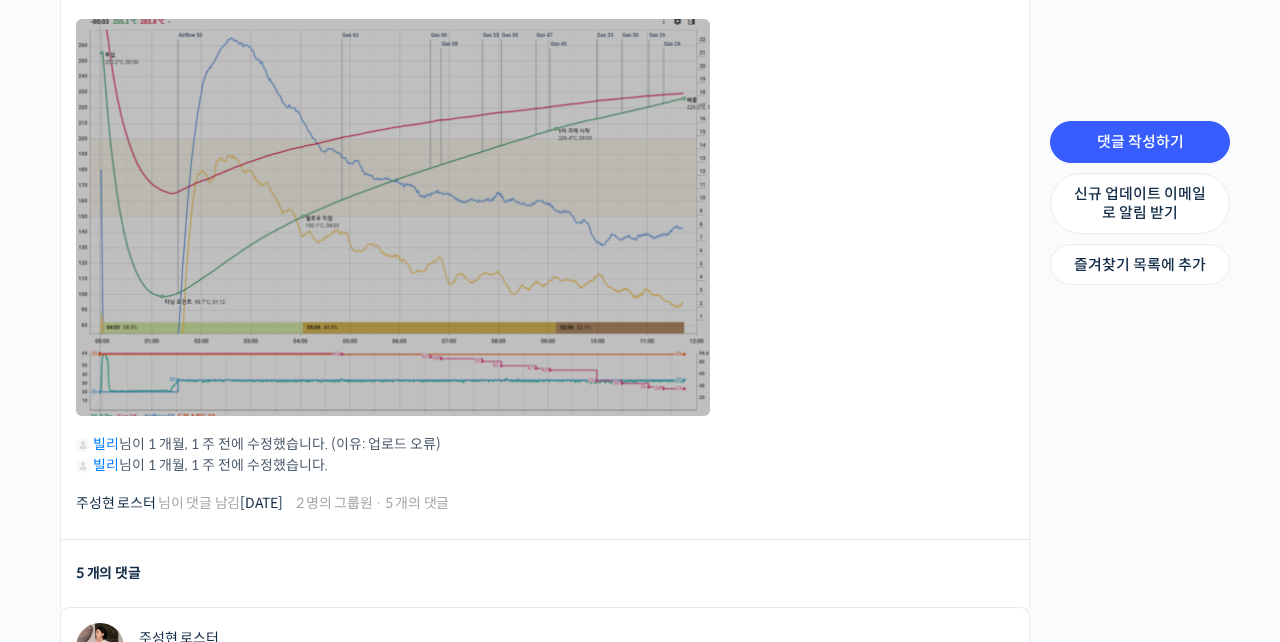 click at bounding box center [393, 217] 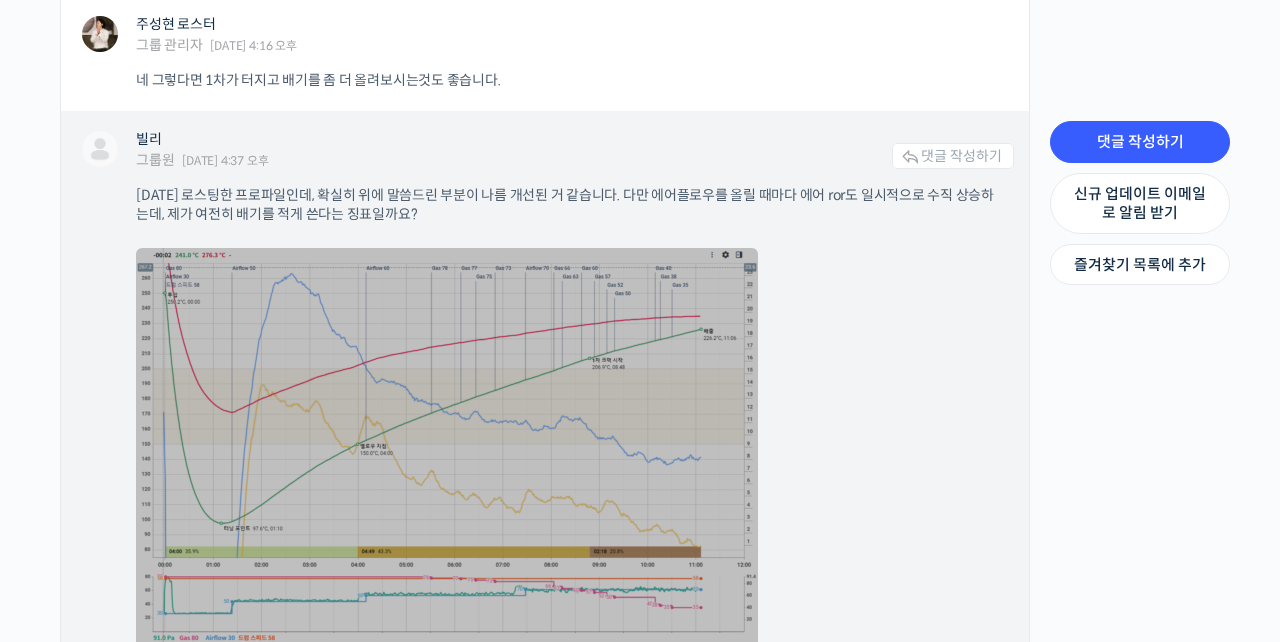 scroll, scrollTop: 1682, scrollLeft: 0, axis: vertical 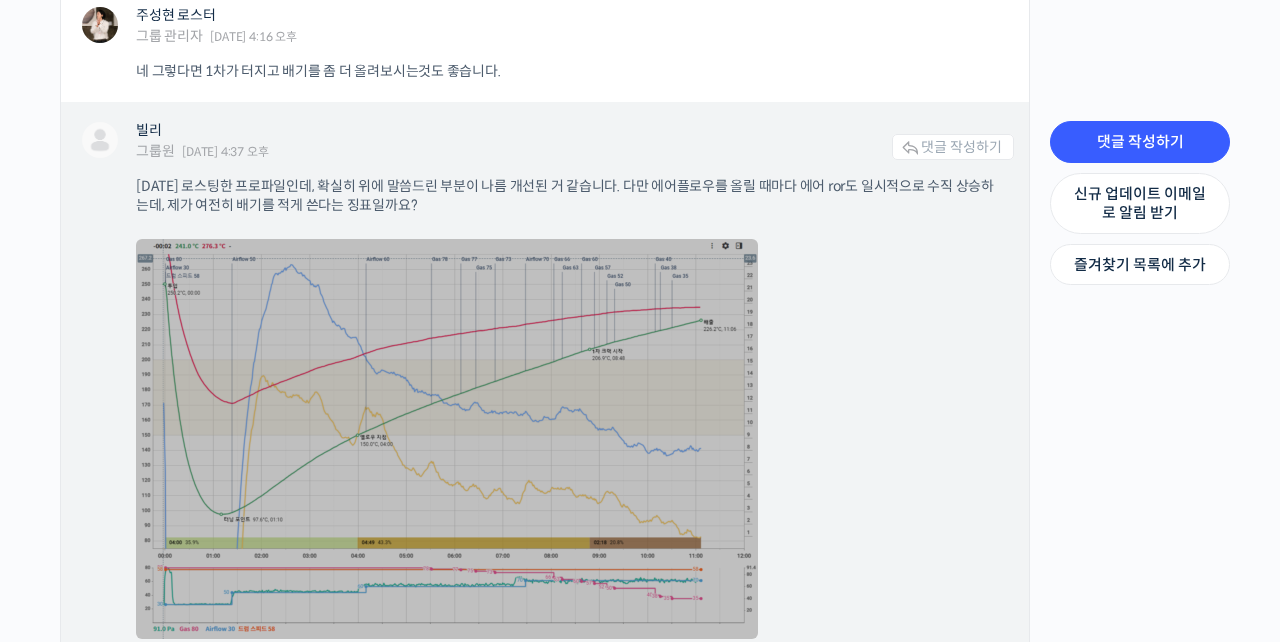click at bounding box center (447, 439) 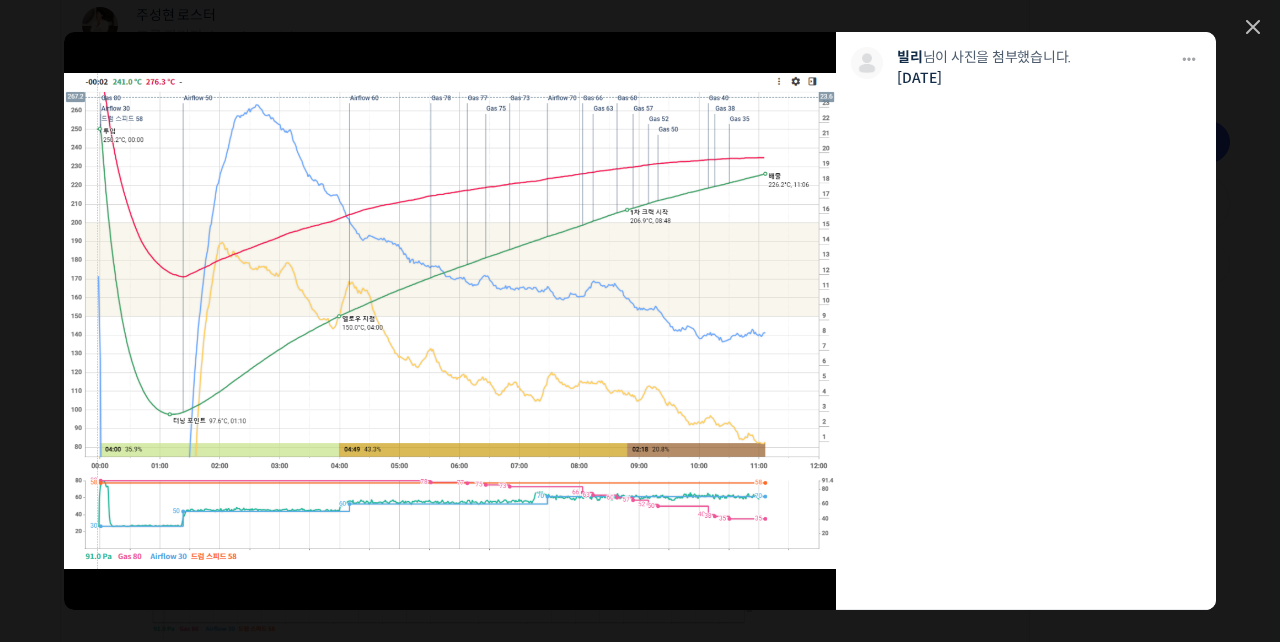 click on "모두 공개 모든 회원 나만 보기
다운로드
다운로드
빌리  님이 사진을 첨부했습니다.
5주 전" at bounding box center (640, 321) 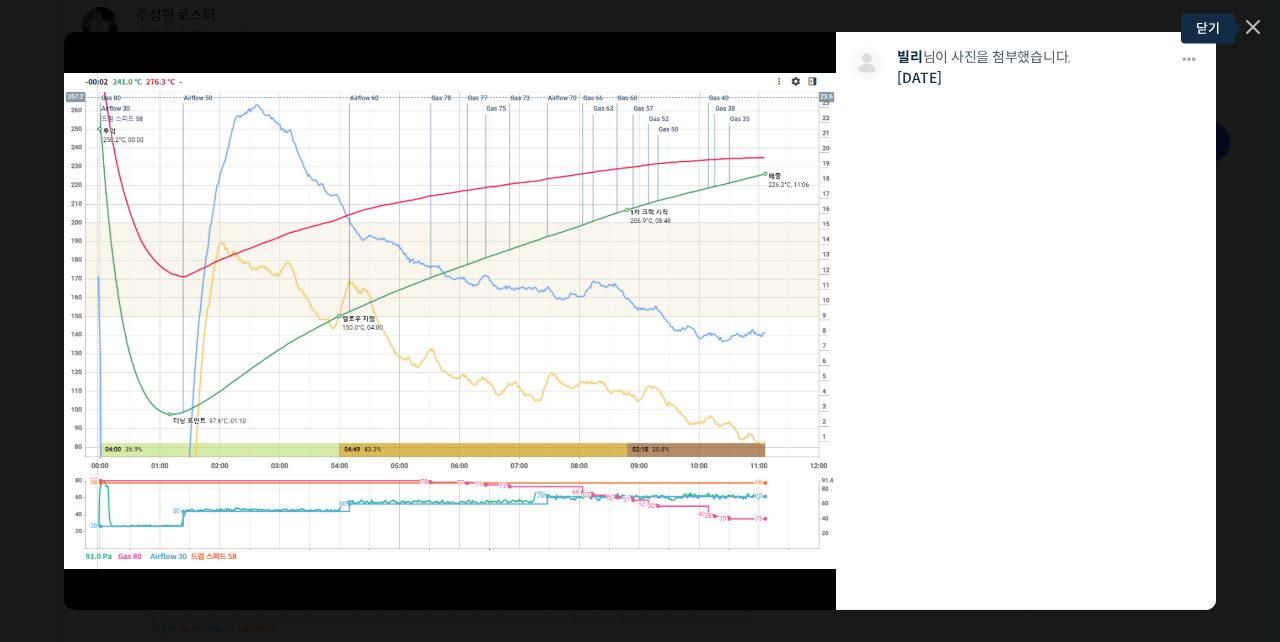 click 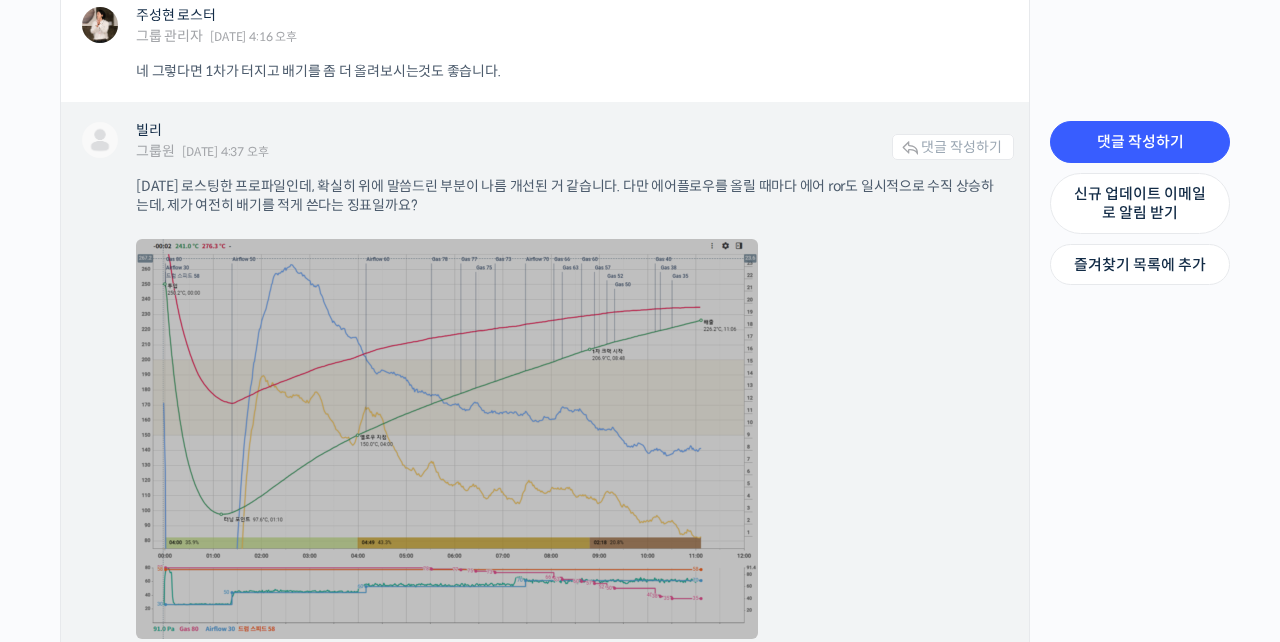 click at bounding box center [447, 439] 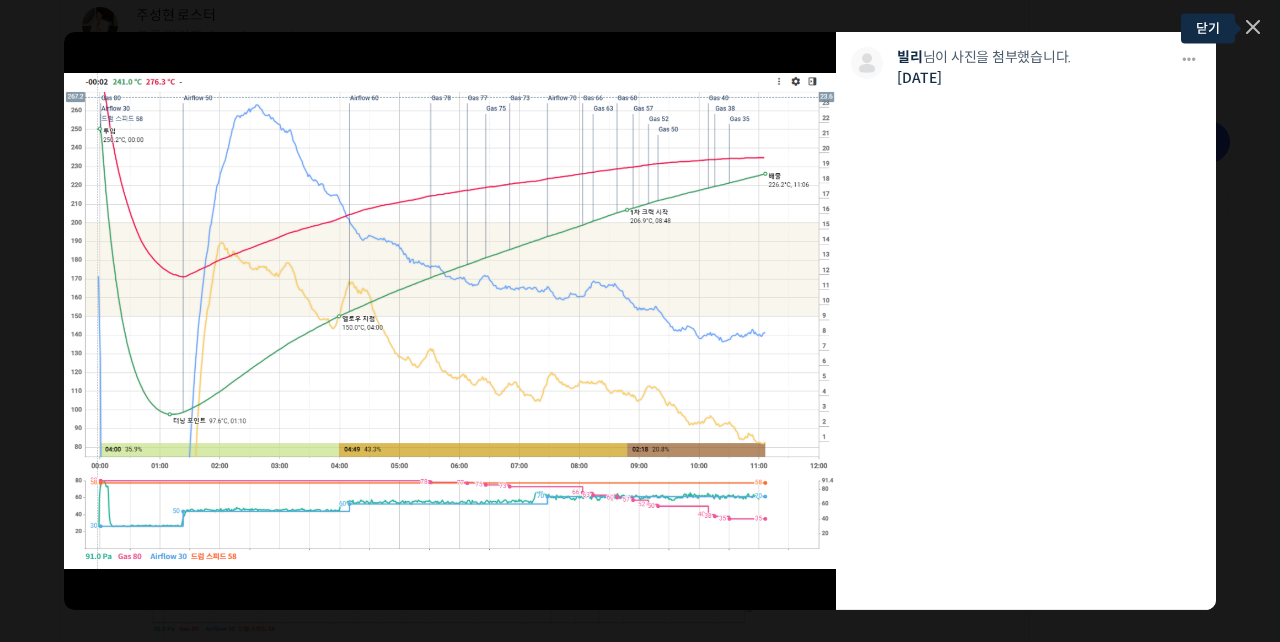 click at bounding box center (1253, 28) 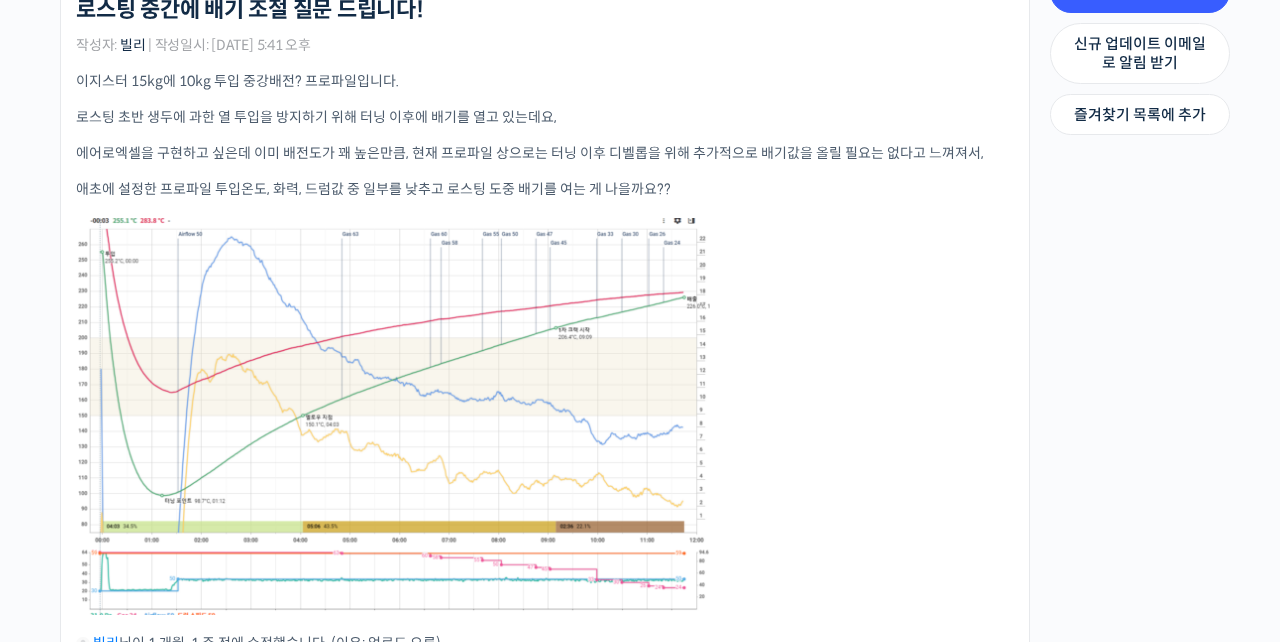 scroll, scrollTop: 125, scrollLeft: 0, axis: vertical 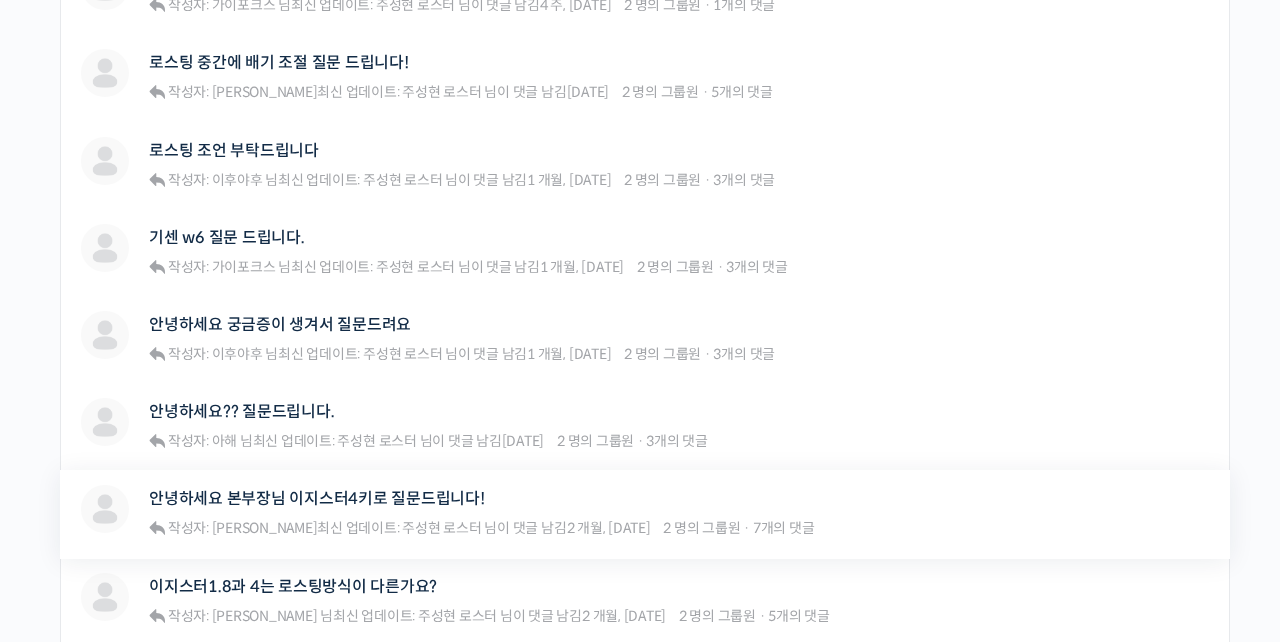 click on "안녕하세요 본부장님 이지스터4키로 질문드립니다!" at bounding box center (481, 498) 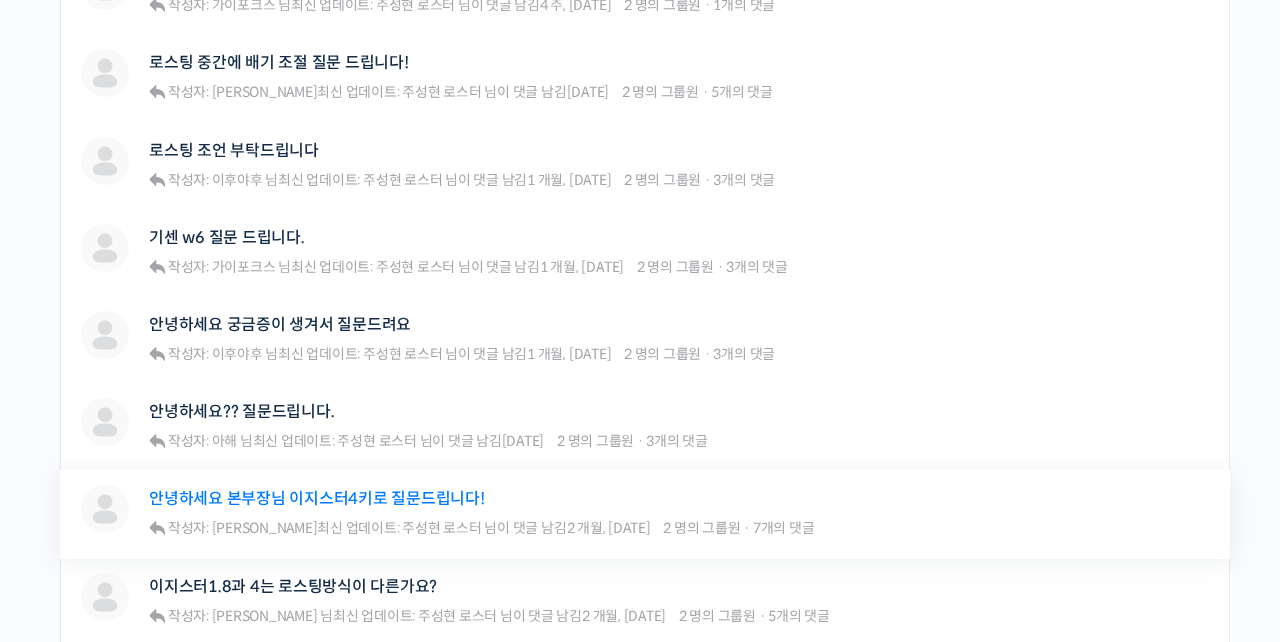click on "안녕하세요 본부장님 이지스터4키로 질문드립니다!" at bounding box center [317, 498] 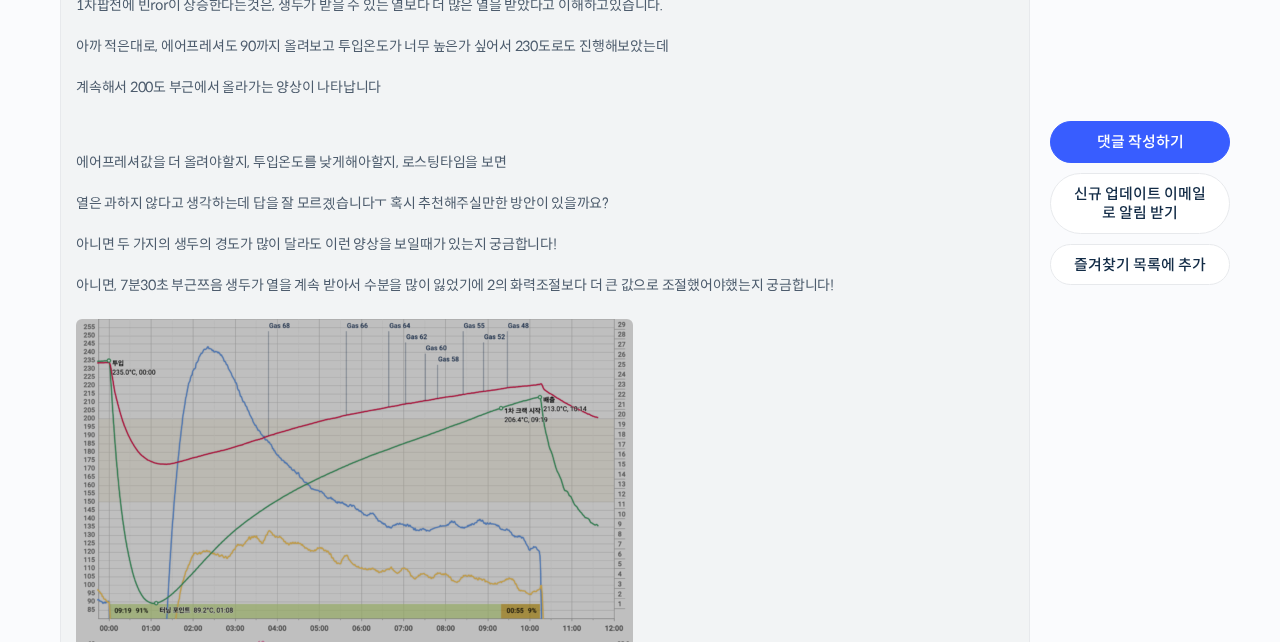 scroll, scrollTop: 2792, scrollLeft: 0, axis: vertical 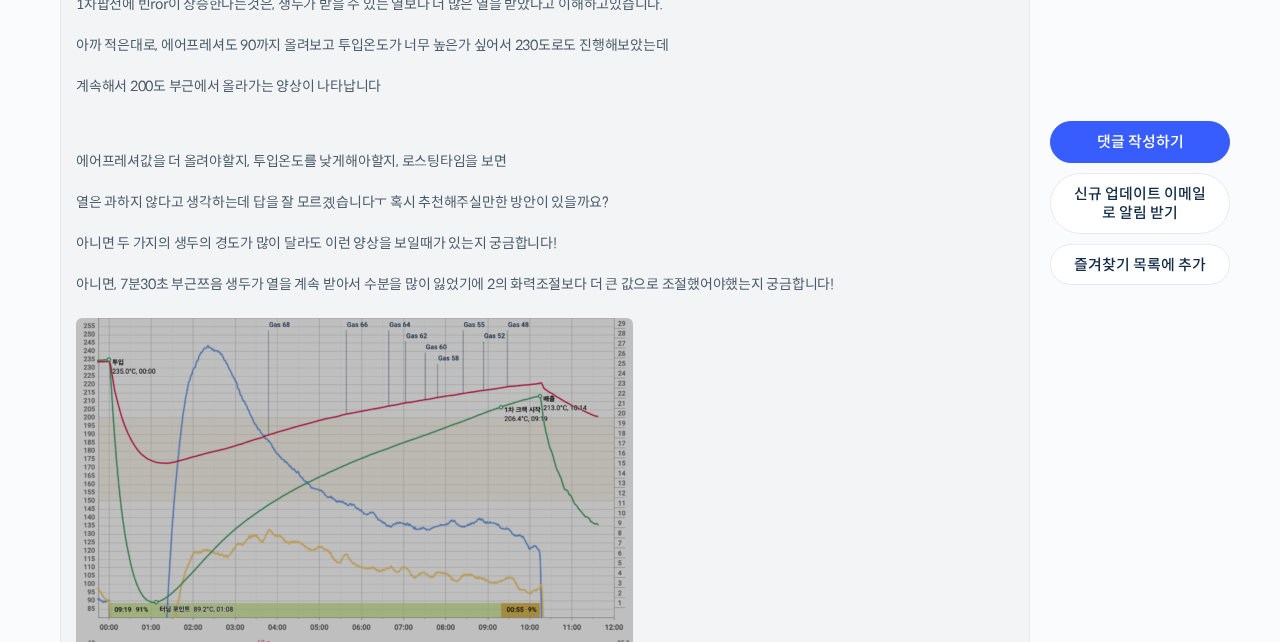 click at bounding box center (354, 518) 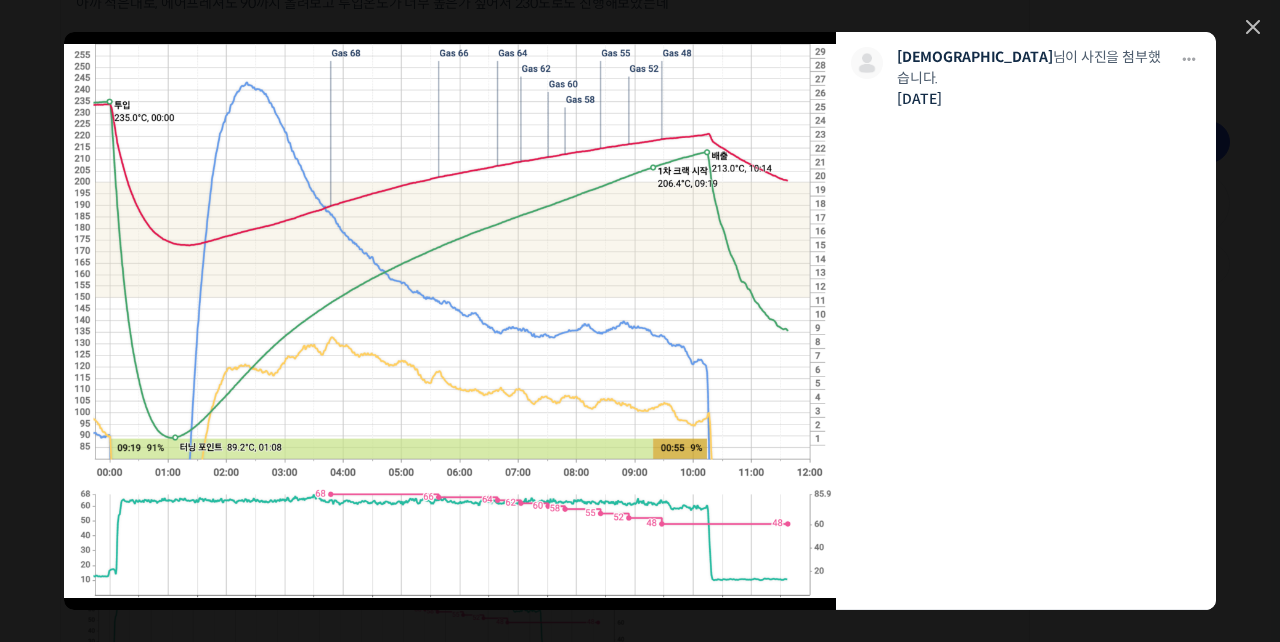 scroll, scrollTop: 2841, scrollLeft: 0, axis: vertical 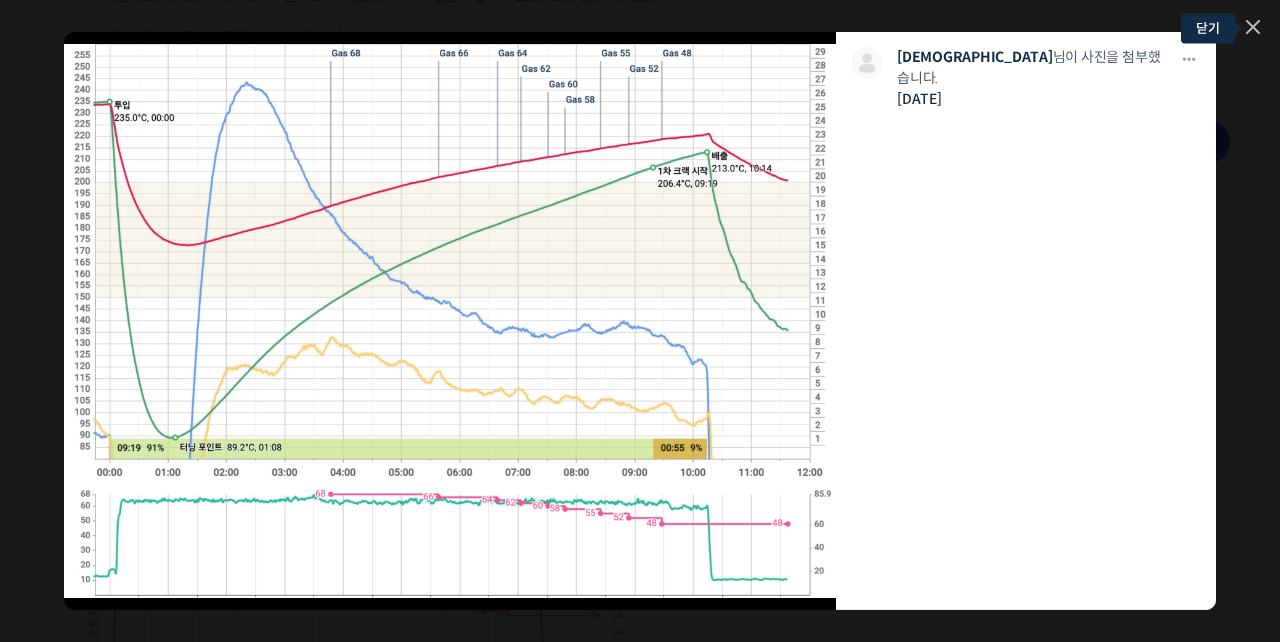 click 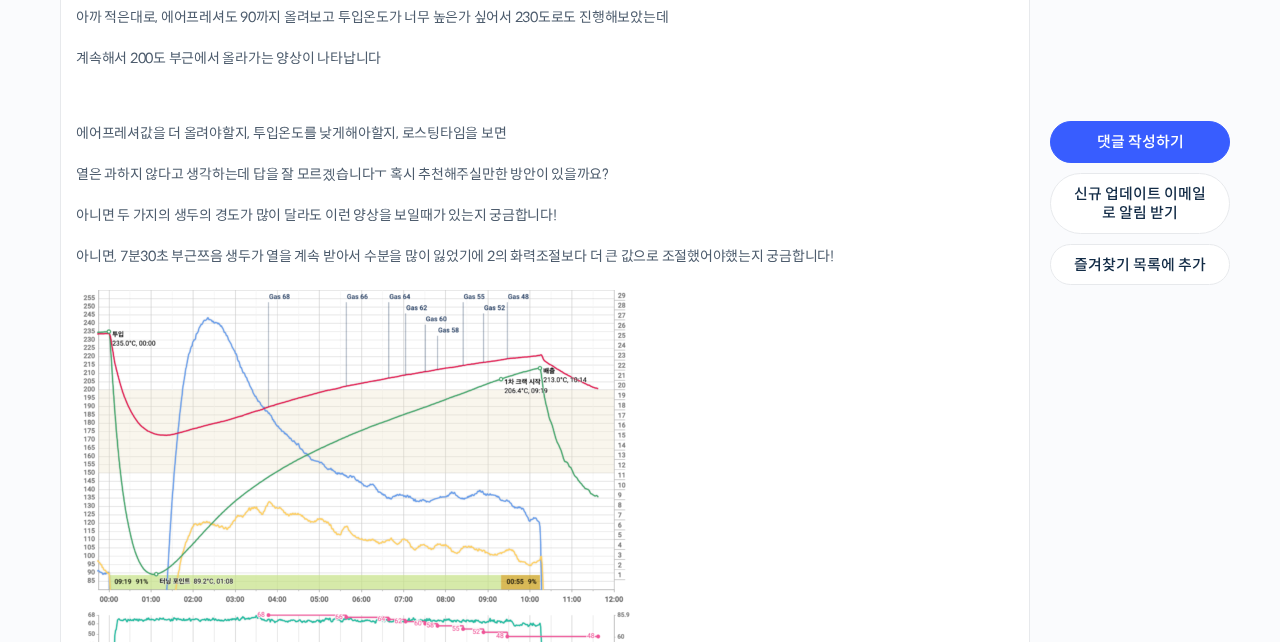 scroll, scrollTop: 2832, scrollLeft: 0, axis: vertical 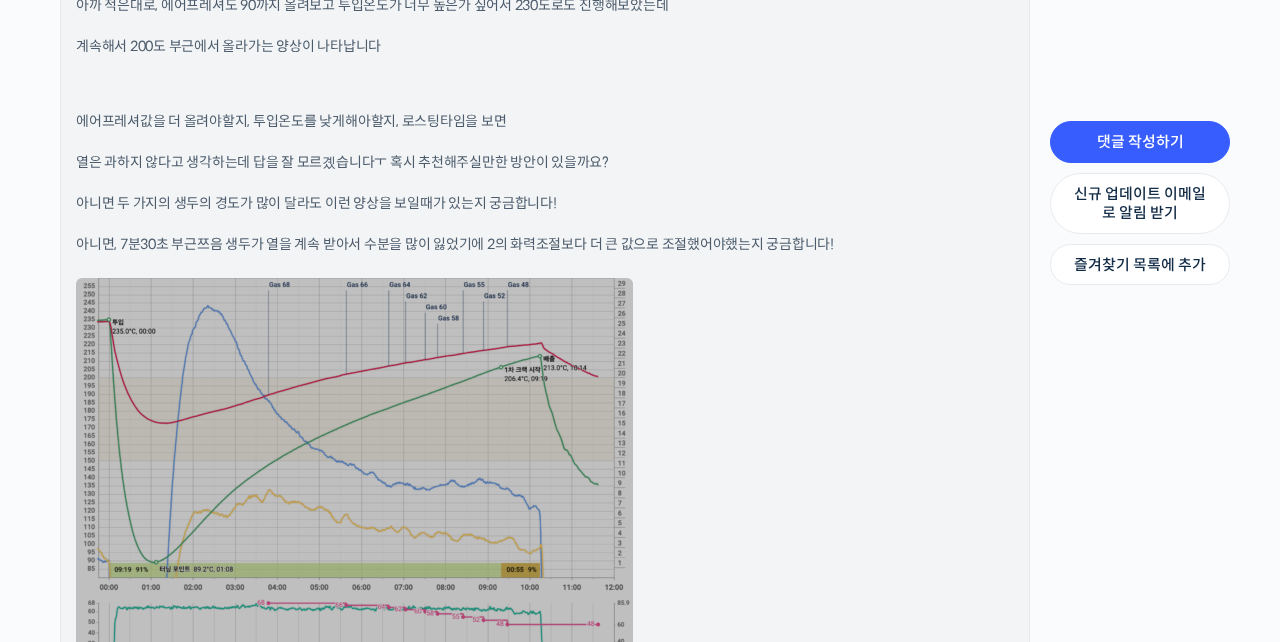 click at bounding box center (354, 478) 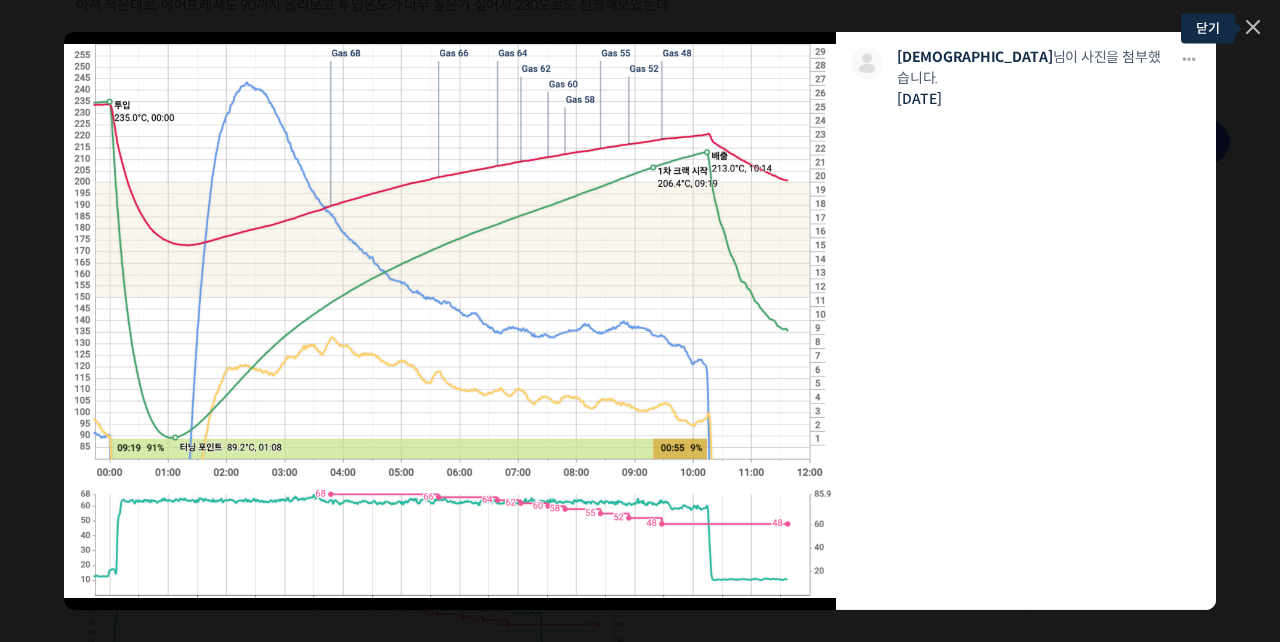 click 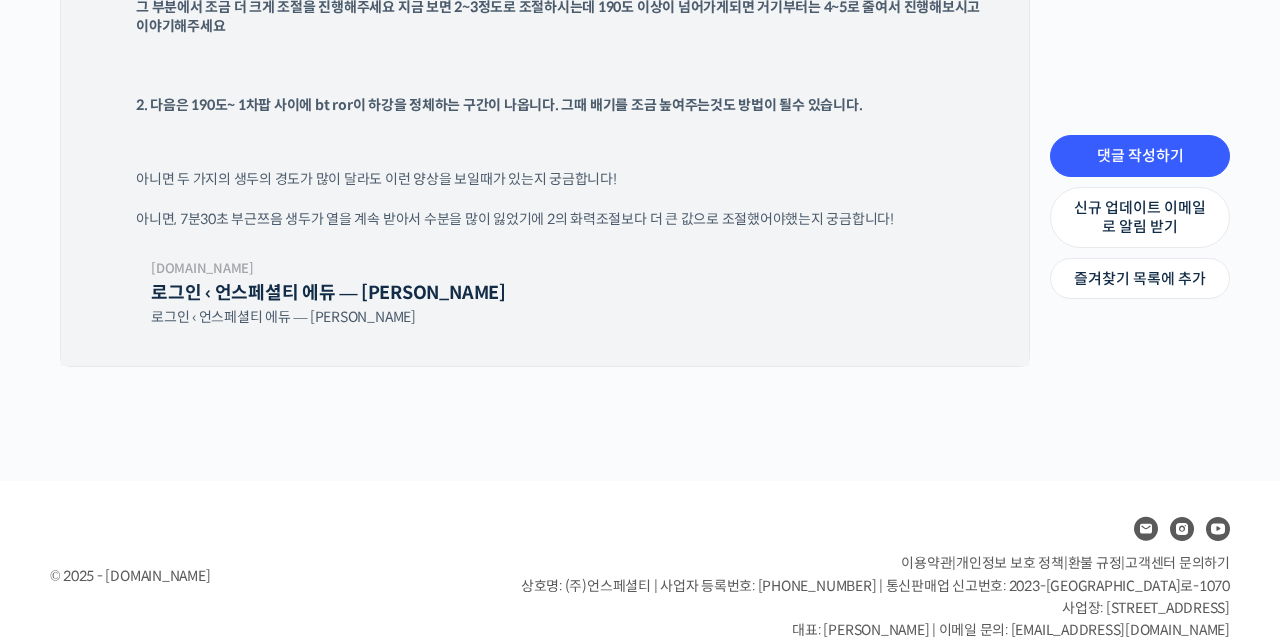 scroll, scrollTop: 4761, scrollLeft: 0, axis: vertical 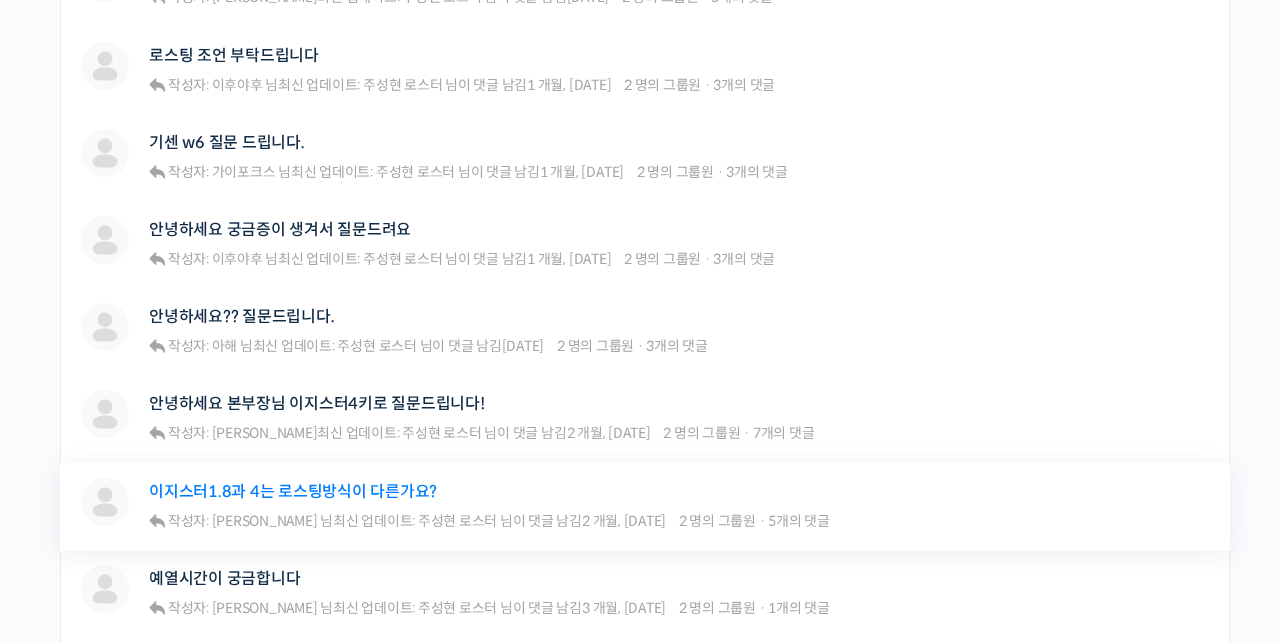 click on "이지스터1.8과 4는 로스팅방식이 다른가요?" at bounding box center (293, 491) 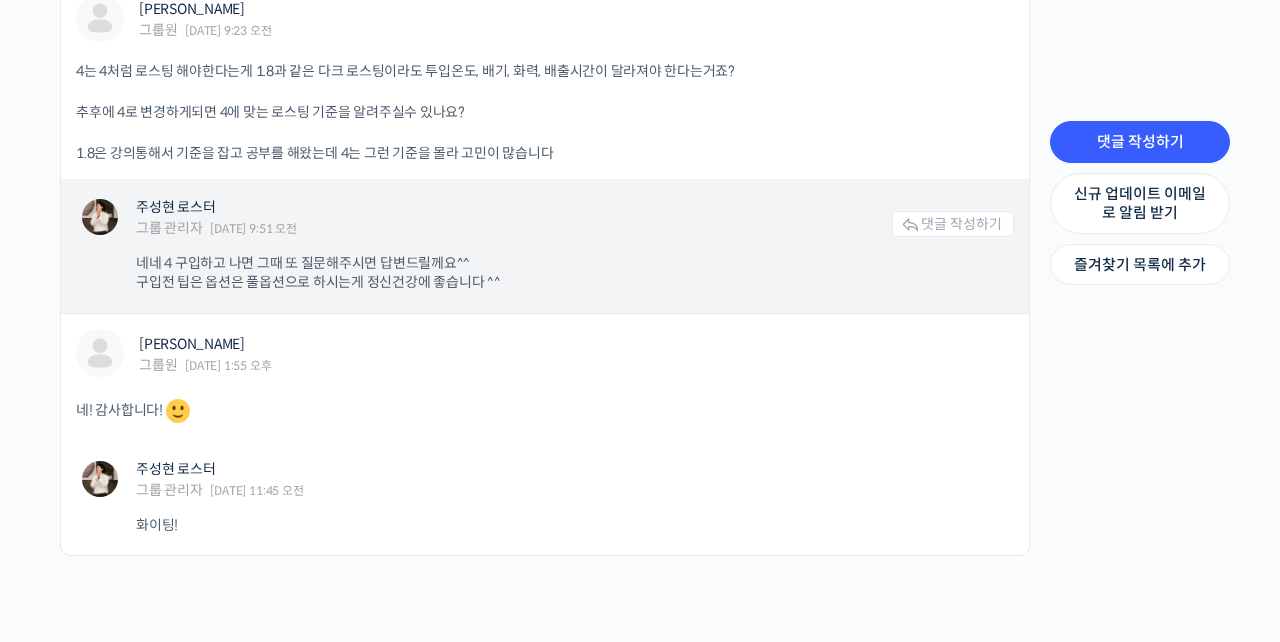 scroll, scrollTop: 1611, scrollLeft: 0, axis: vertical 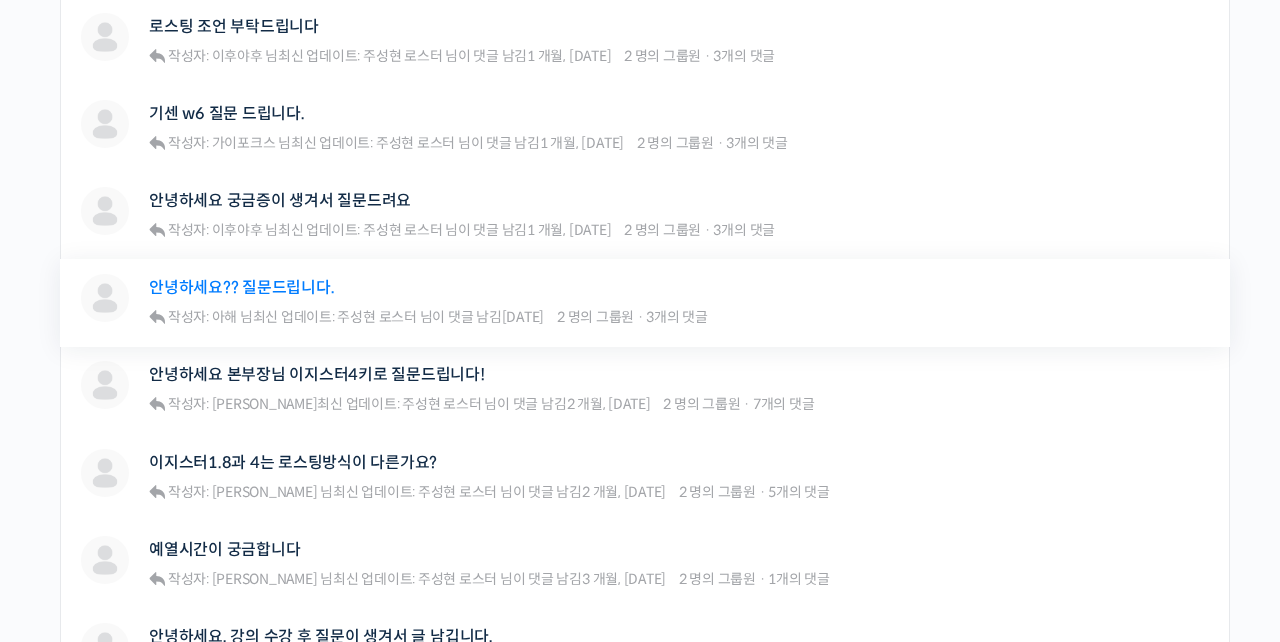 click on "안녕하세요?? 질문드립니다." at bounding box center (241, 287) 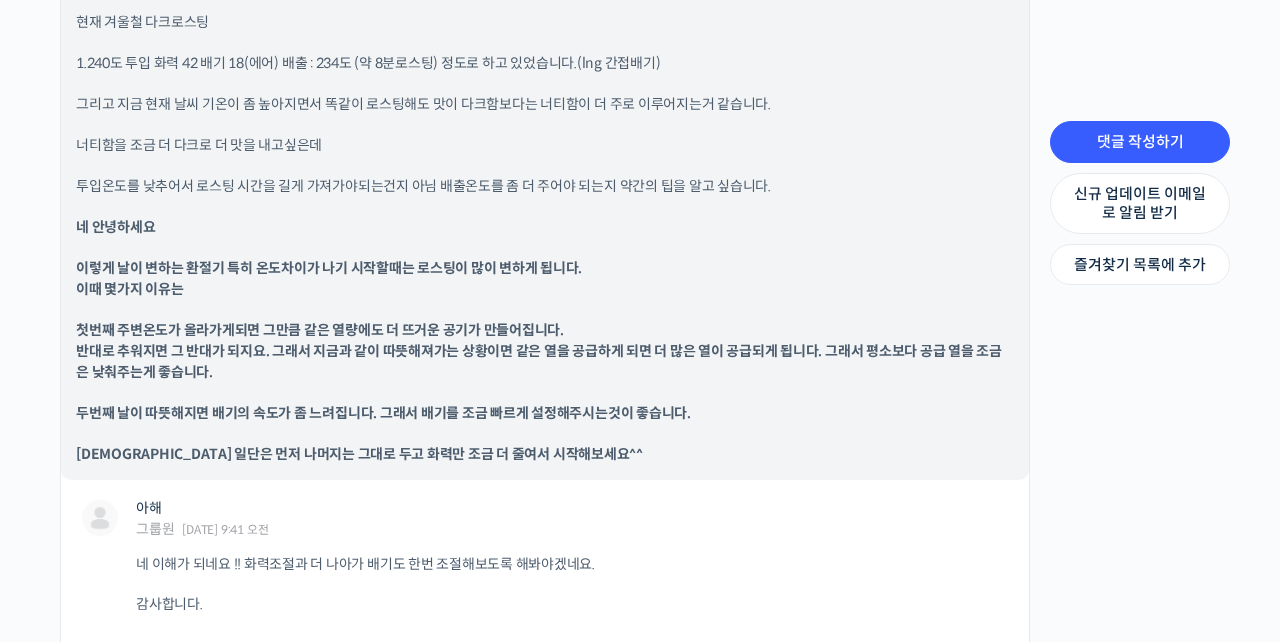 scroll, scrollTop: 1224, scrollLeft: 0, axis: vertical 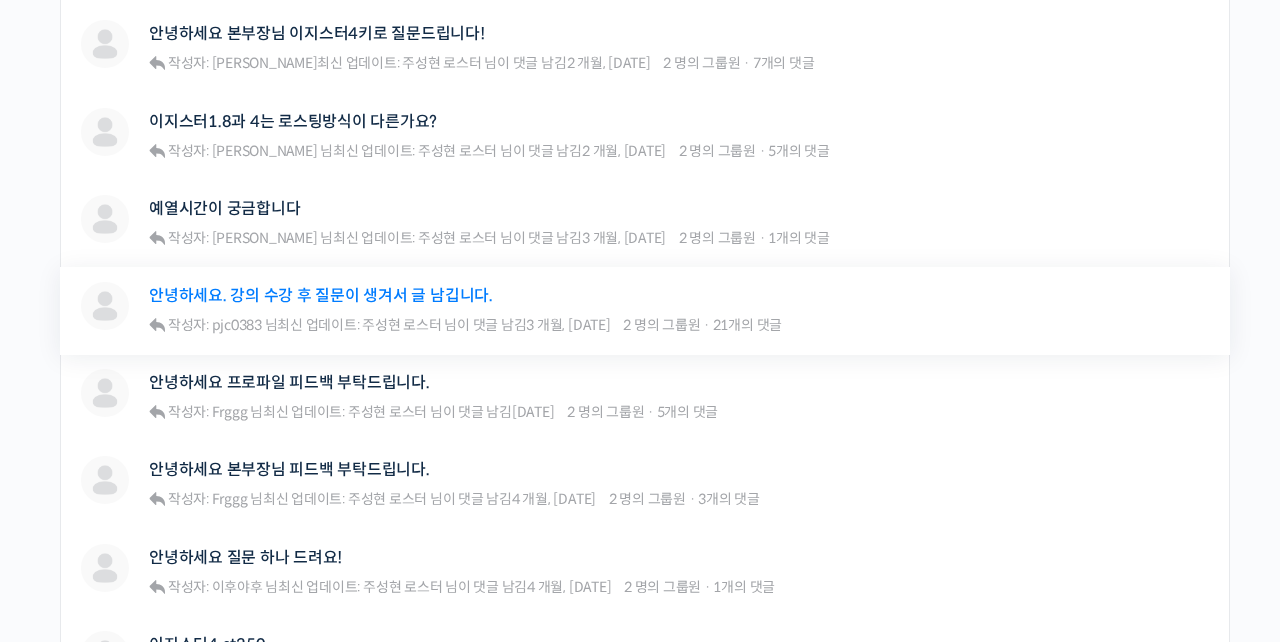 click on "안녕하세요. 강의 수강 후 질문이 생겨서 글 남깁니다." at bounding box center [321, 295] 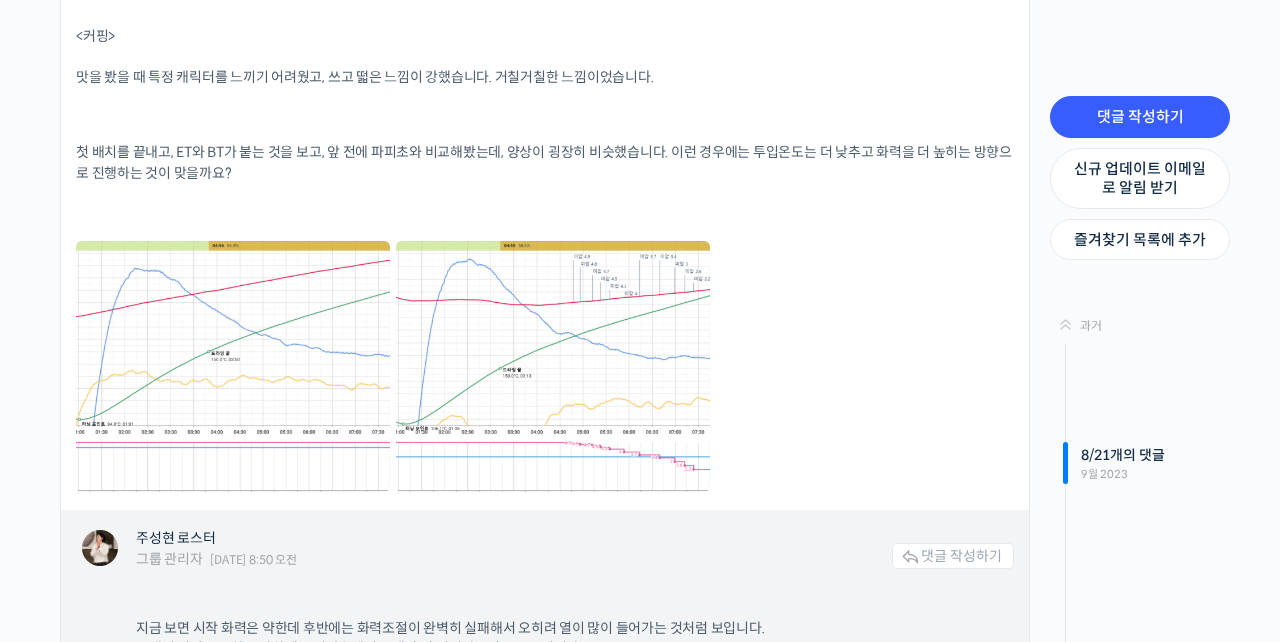 scroll, scrollTop: 14279, scrollLeft: 0, axis: vertical 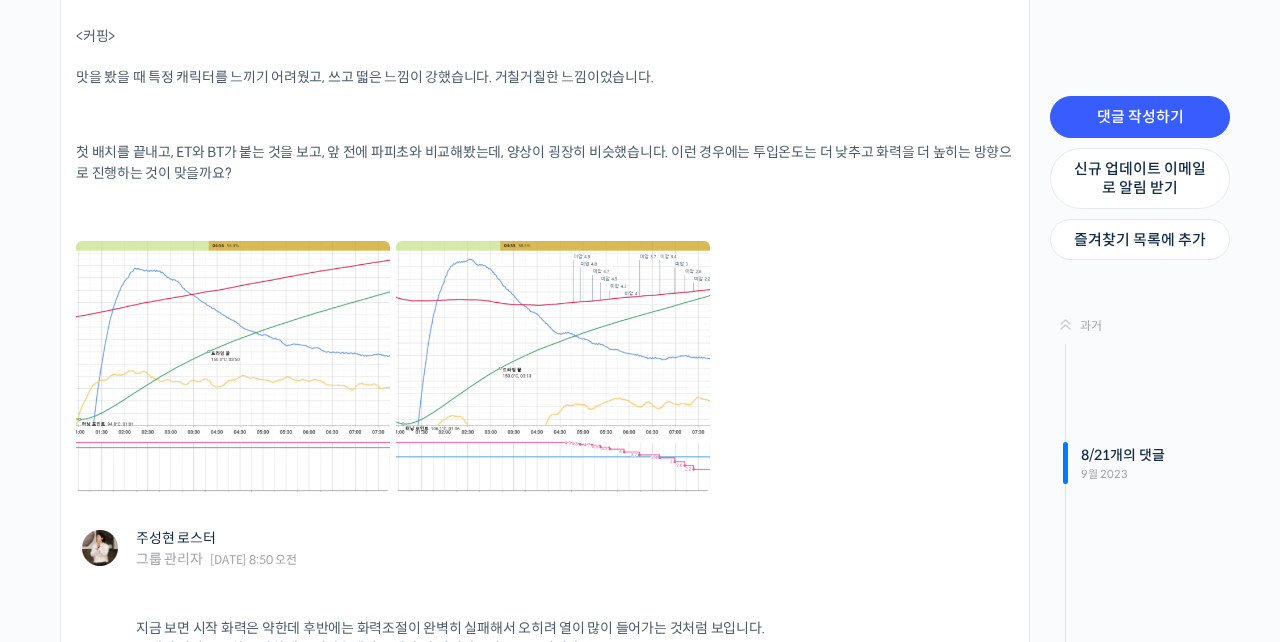 click at bounding box center [233, 366] 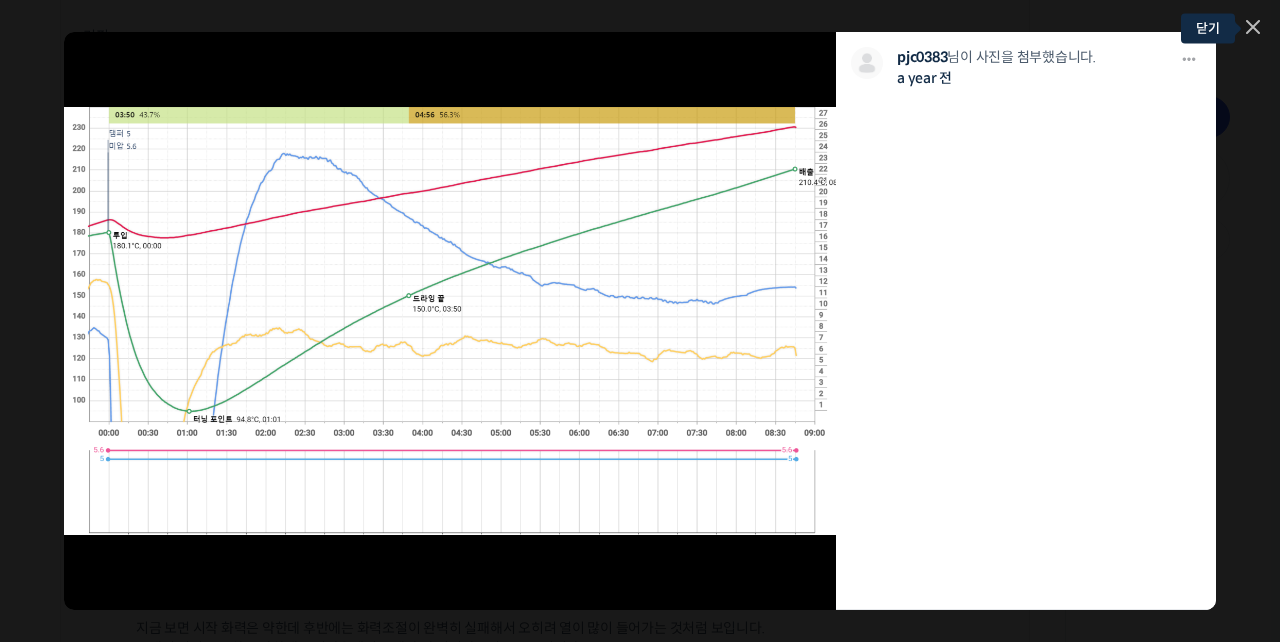 click 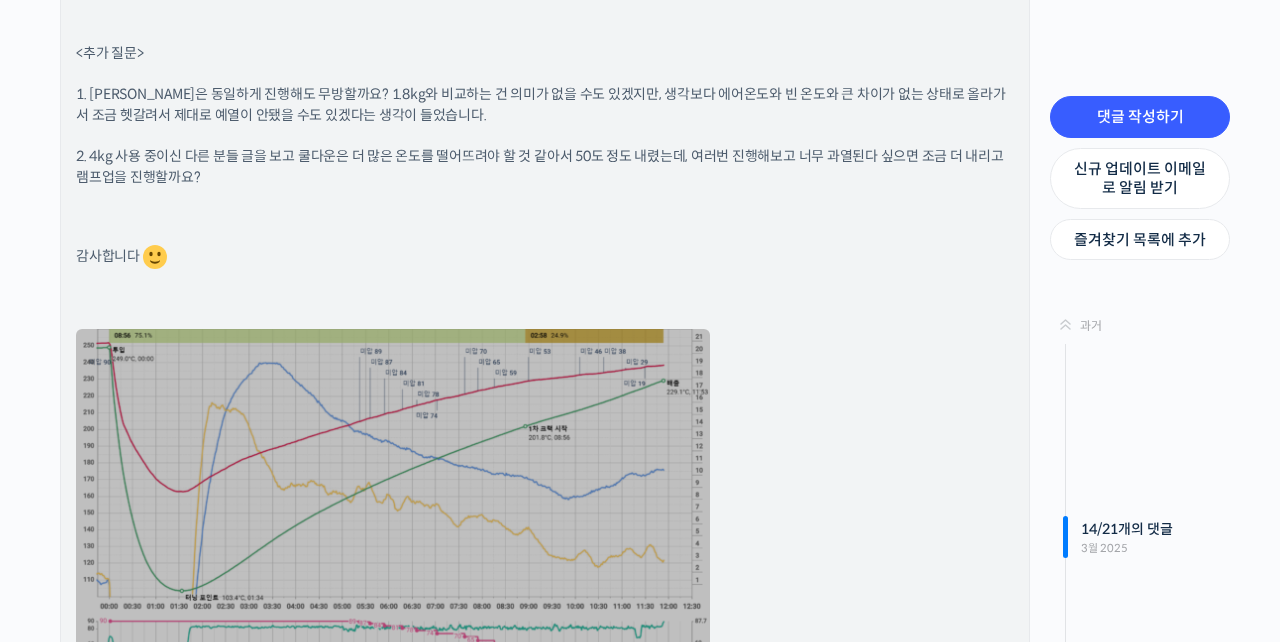 scroll, scrollTop: 20975, scrollLeft: 0, axis: vertical 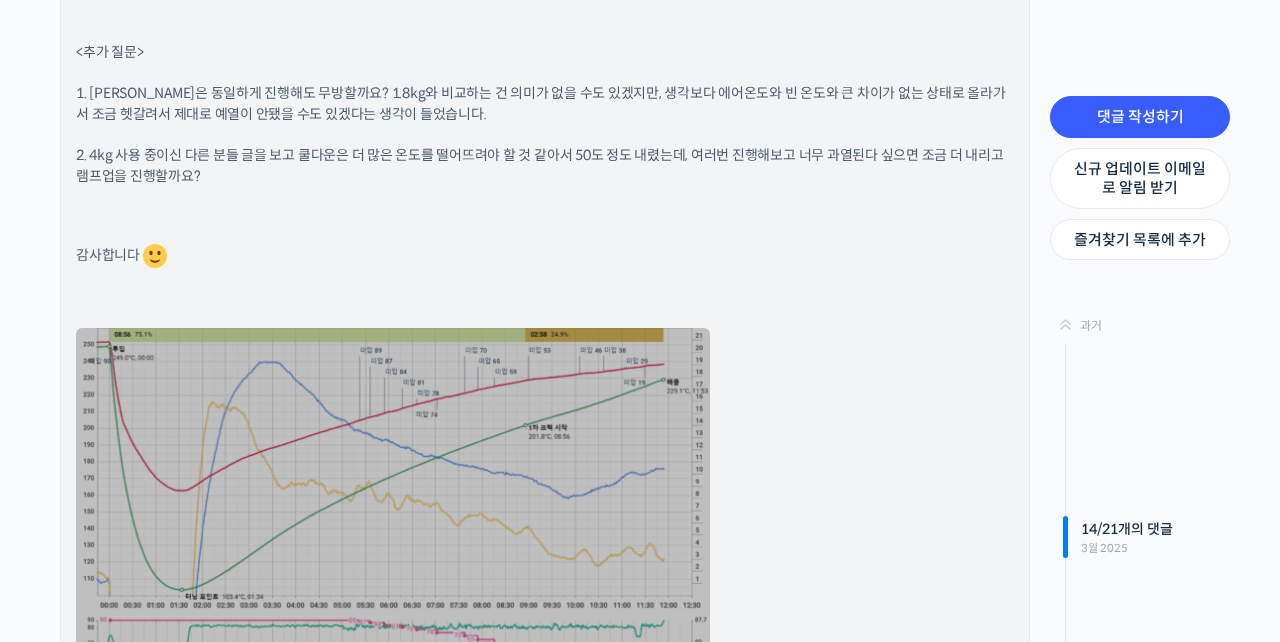 click at bounding box center [393, 510] 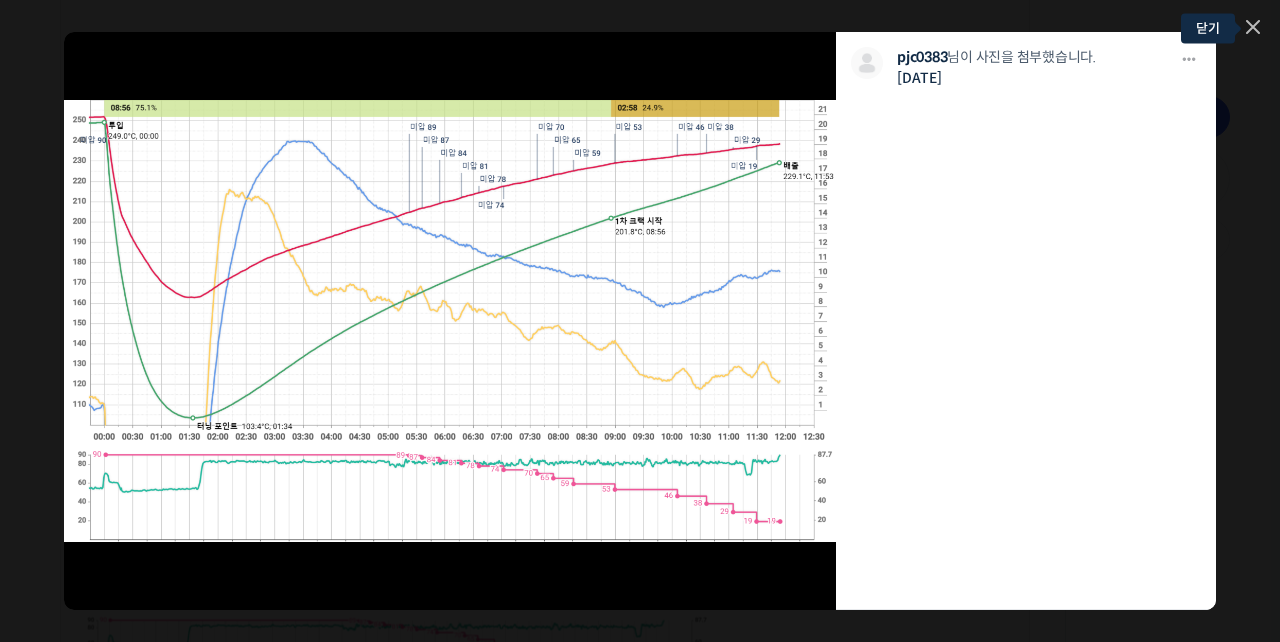 click 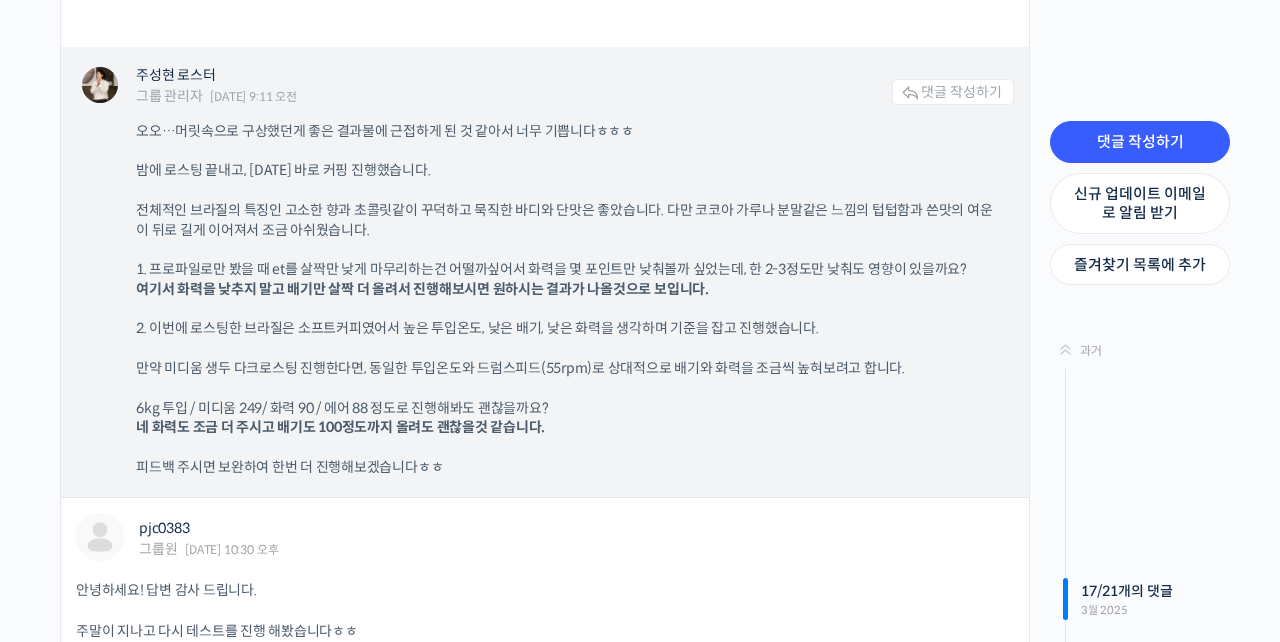 scroll, scrollTop: 23485, scrollLeft: 0, axis: vertical 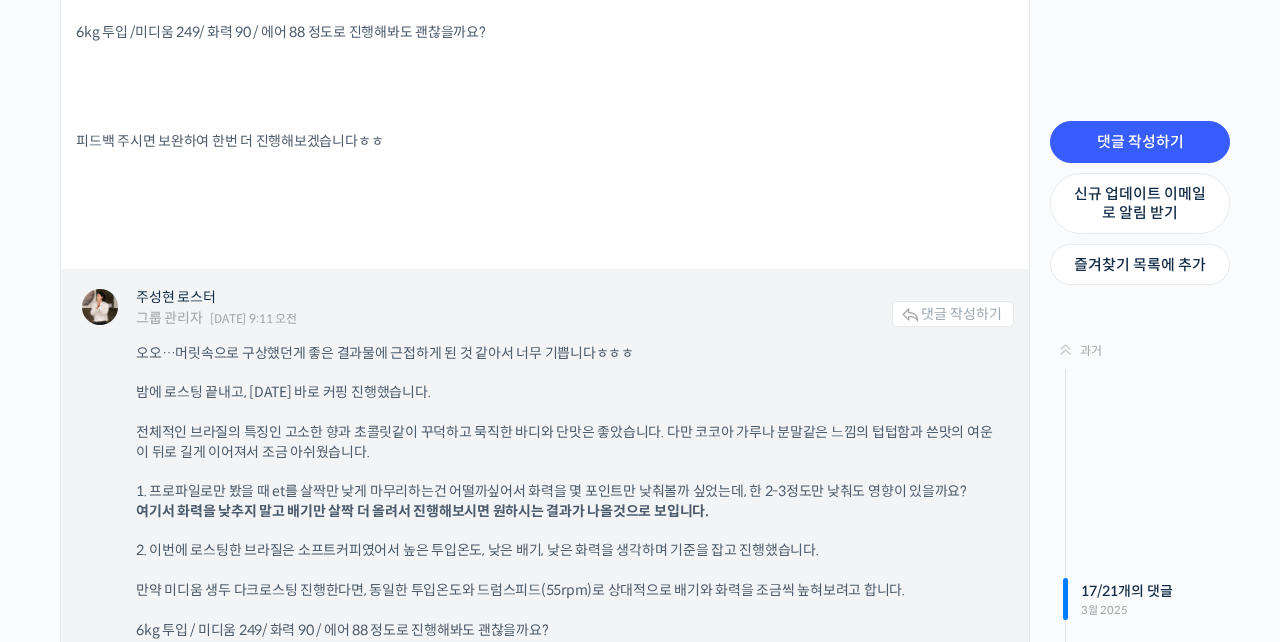 click on "오오…머릿속으로 구상했던게 좋은 결과물에 근접하게 된 것 같아서 너무 기쁩니다ㅎㅎㅎ
밤에 로스팅 끝내고, 오늘 바로 커핑 진행했습니다.
전체적인 브라질의 특징인 고소한 향과 초콜릿같이 꾸덕하고 묵직한 바디와 단맛은 좋았습니다. 다만 코코아 가루나 분말같은 느낌의 텁텁함과 쓴맛의 여운이 뒤로 길게 이어져서 조금 아쉬웠습니다.
1. 프로파일로만 봤을 때 et를 살짝만 낮게 마무리하는건 어떨까싶어서 화력을 몇 포인트만 낮춰볼까 싶었는데, 한 2-3정도만 낮춰도 영향이 있을까요? 여기서 화력을 낮추지 말고 배기만 살짝 더 올려서 진행해보시면 원하시는 결과가 나올것으로 보입니다.
2. 이번에 로스팅한 브라질은 소프트커피였어서 높은 투입온도, 낮은 배기, 낮은 화력을 생각하며 기준을 잡고 진행했습니다." at bounding box center (575, 522) 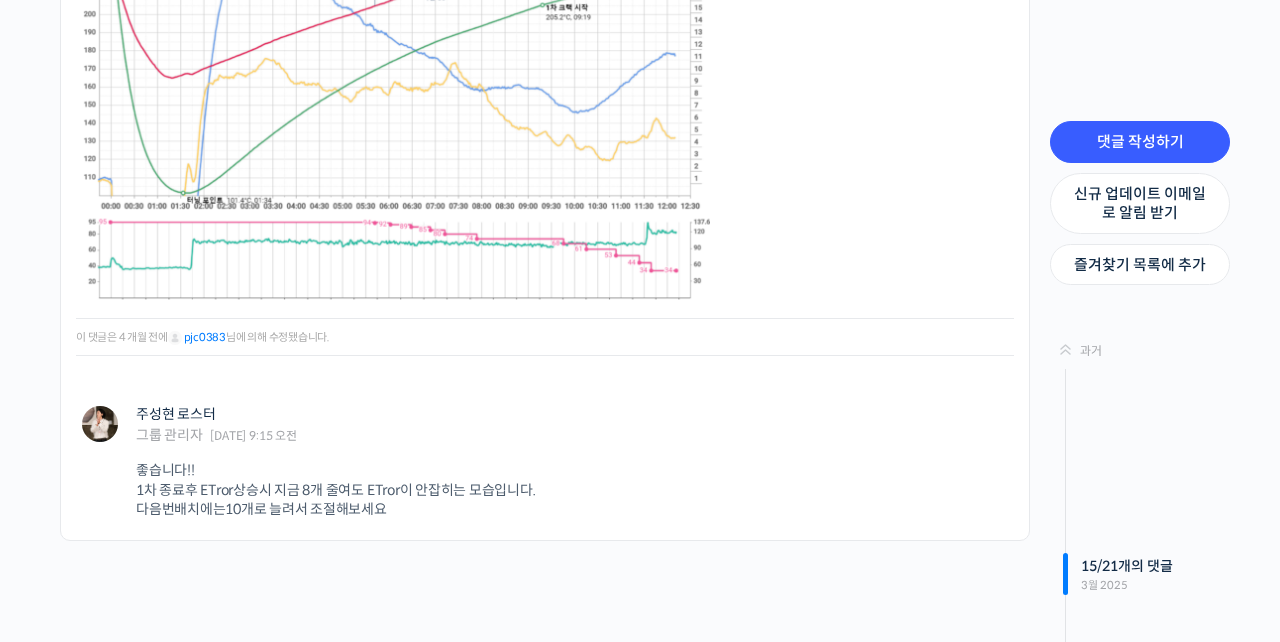 scroll, scrollTop: 20908, scrollLeft: 0, axis: vertical 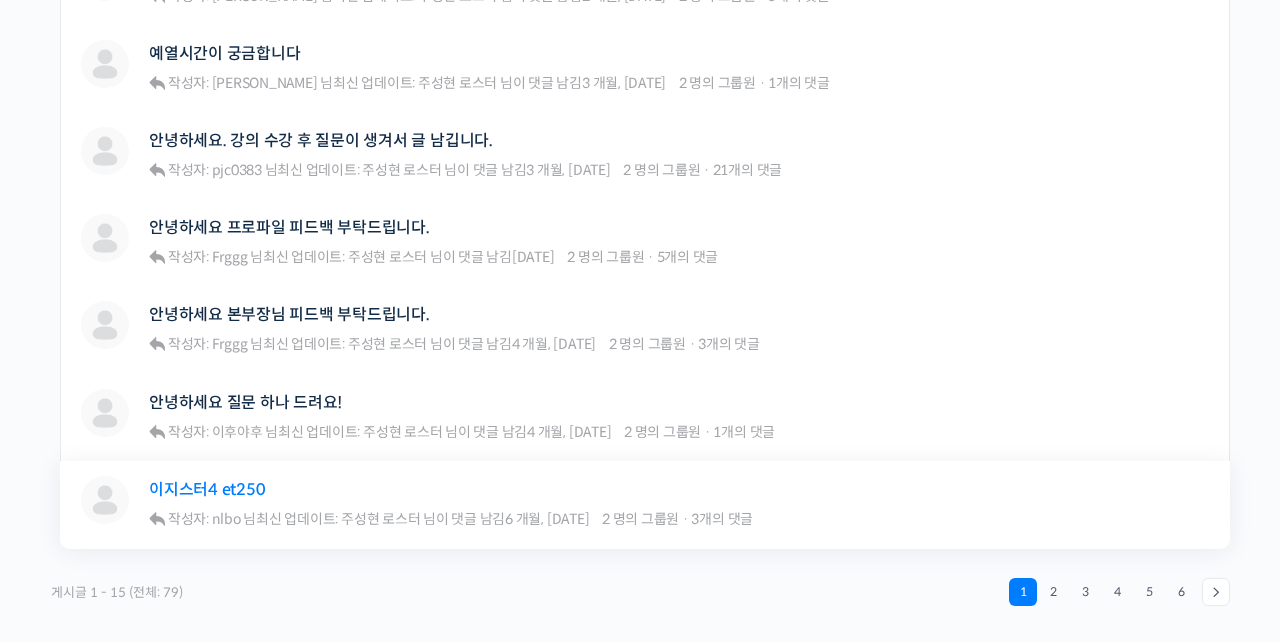 click on "이지스터4 et250" at bounding box center (207, 489) 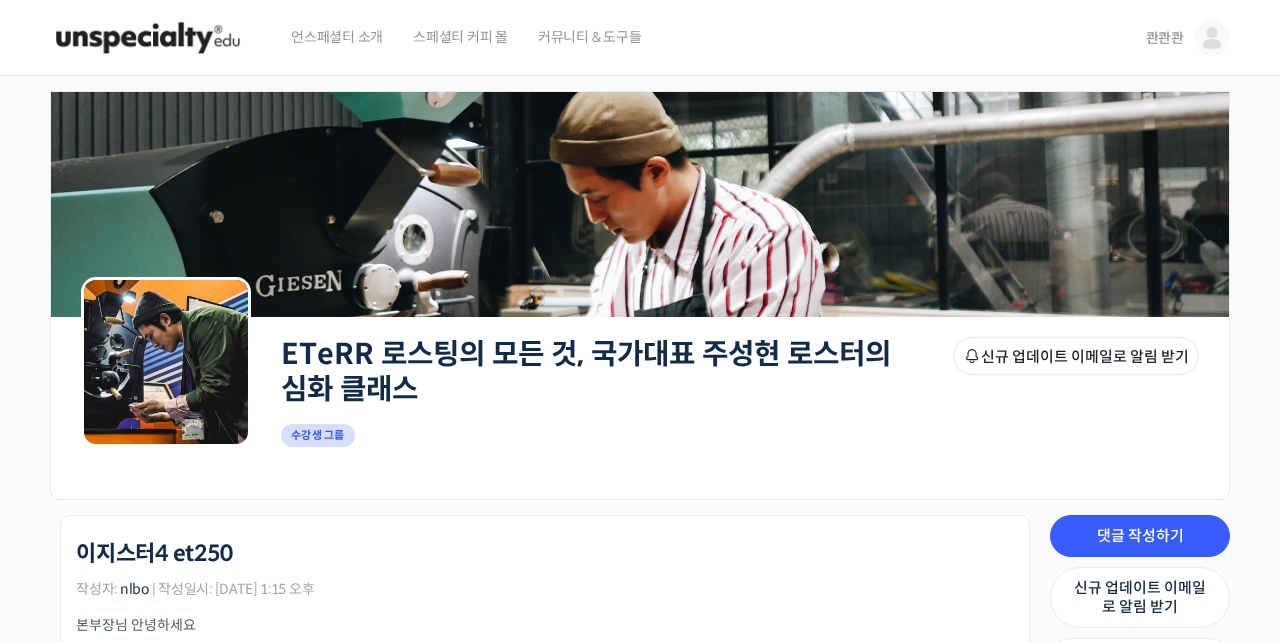 scroll, scrollTop: 0, scrollLeft: 0, axis: both 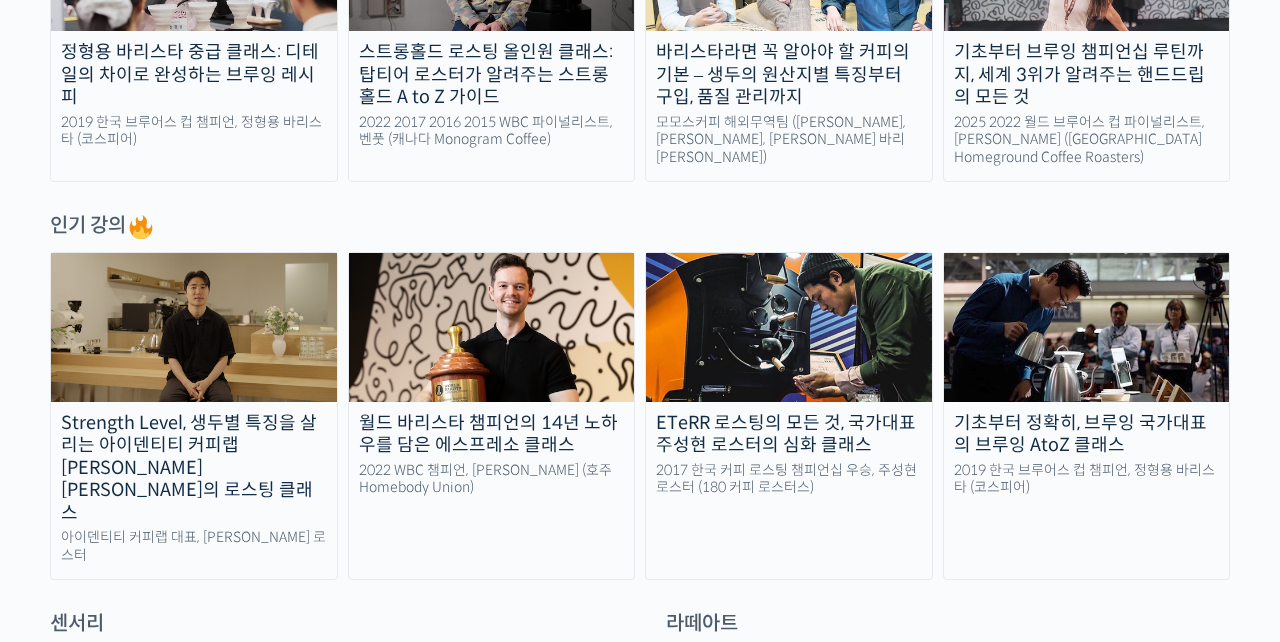 click at bounding box center [789, 327] 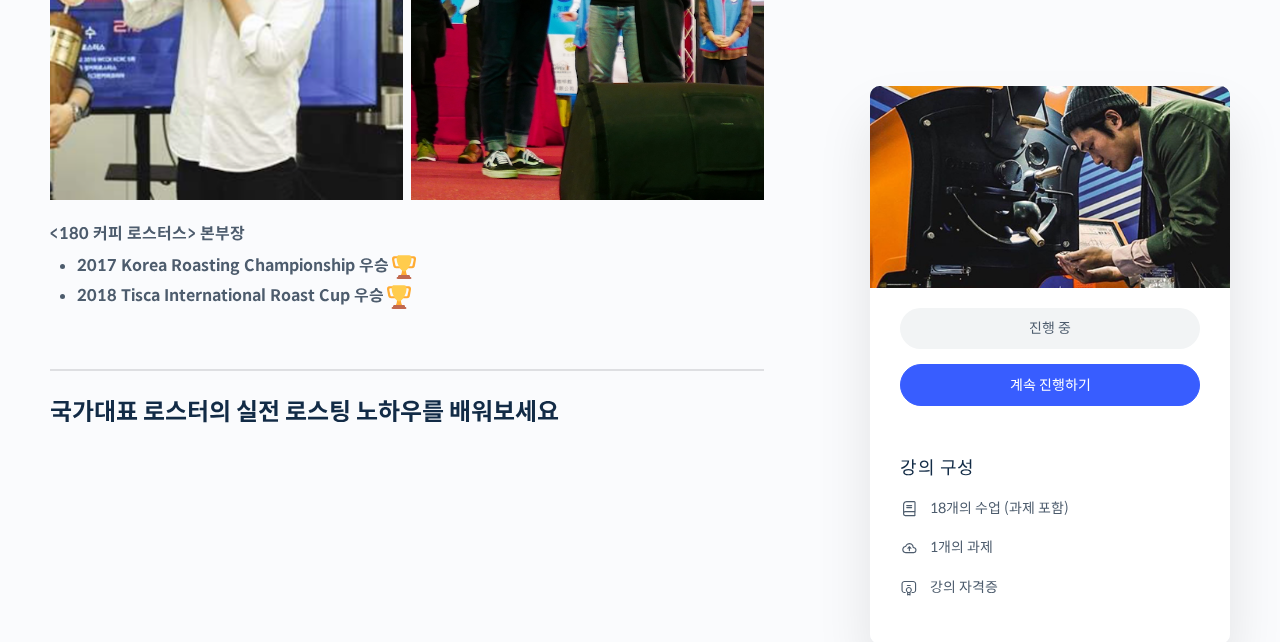 scroll, scrollTop: 0, scrollLeft: 0, axis: both 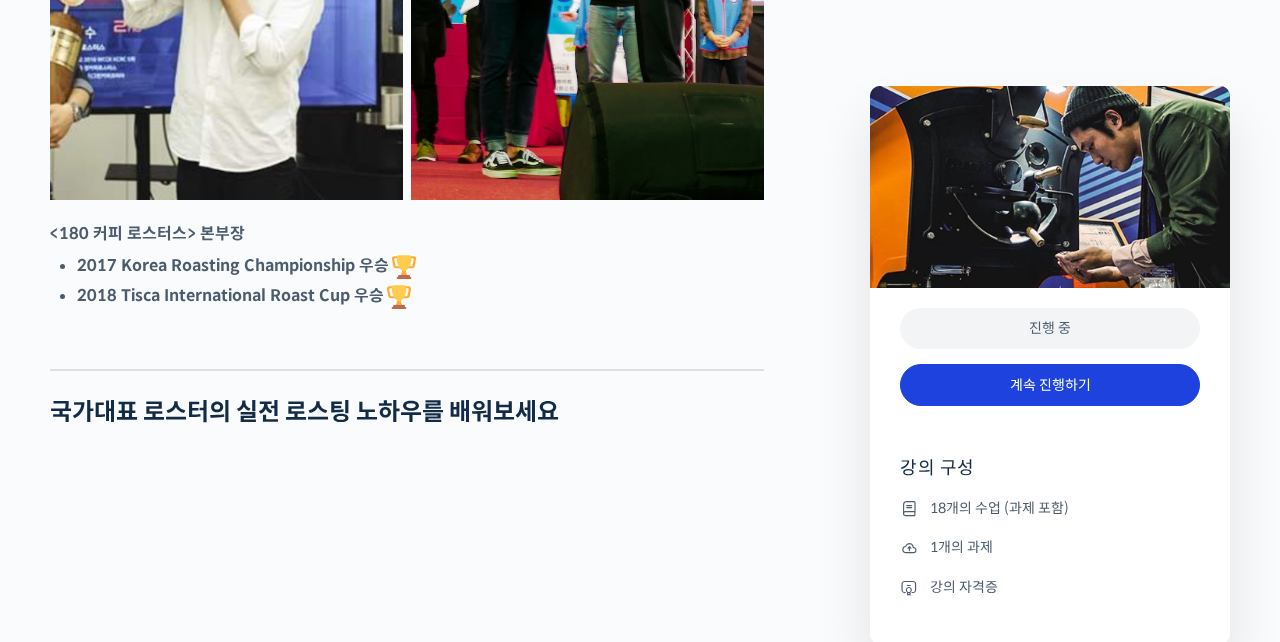 click on "계속 진행하기" at bounding box center [1050, 385] 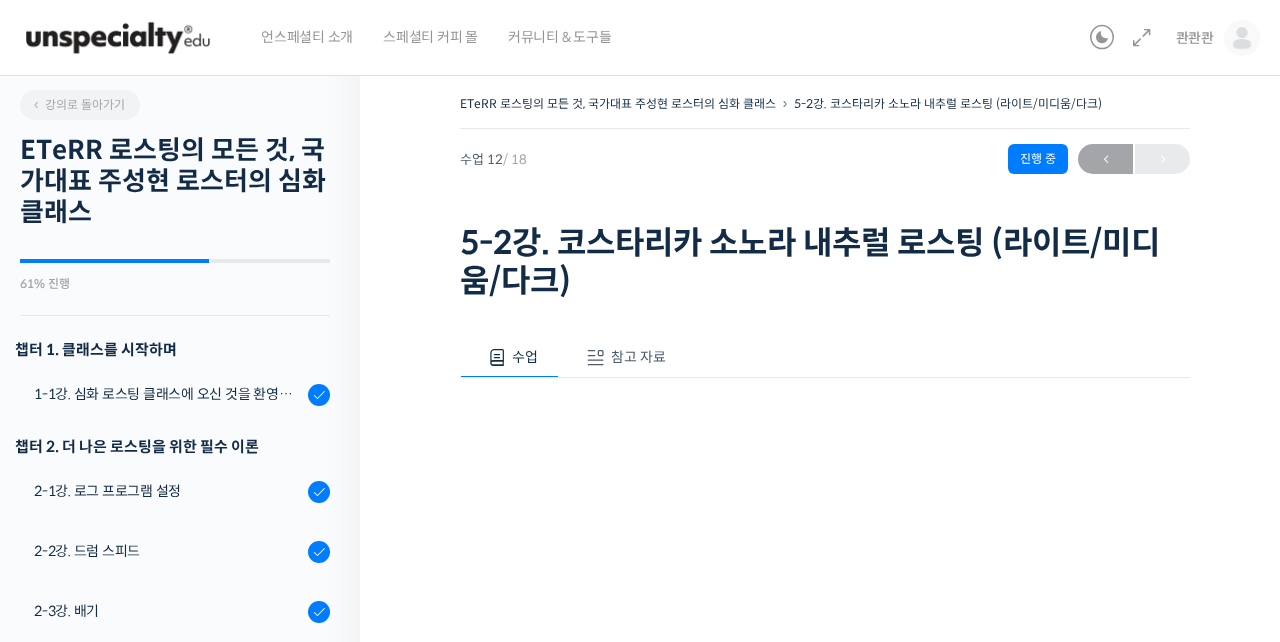 scroll, scrollTop: 0, scrollLeft: 0, axis: both 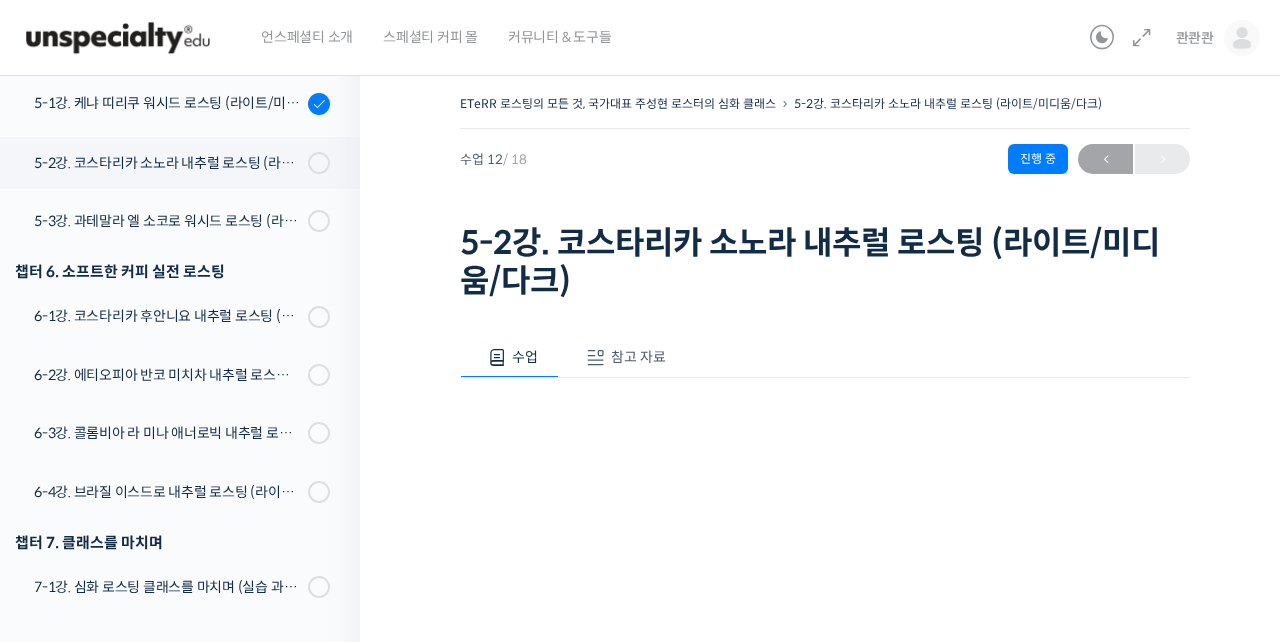 click on "수업
참고 자료" at bounding box center [825, 358] 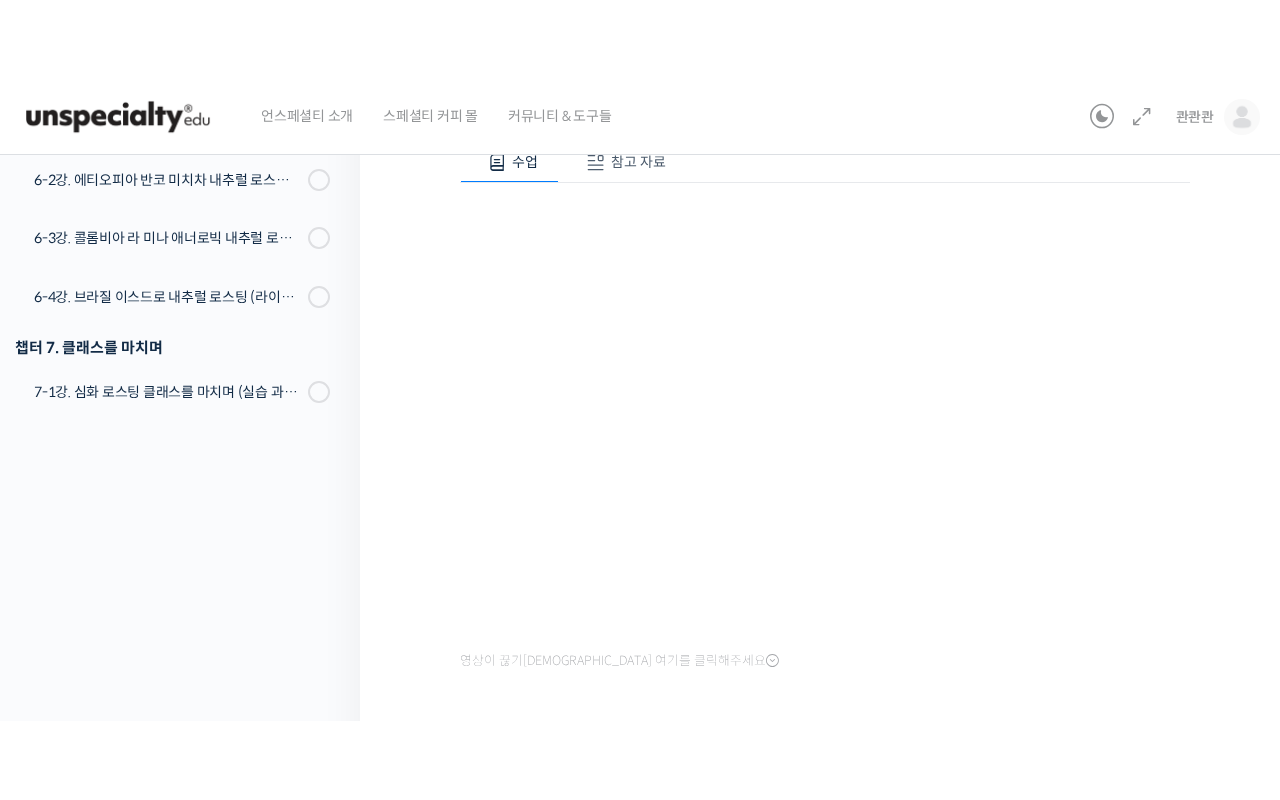 scroll, scrollTop: 0, scrollLeft: 0, axis: both 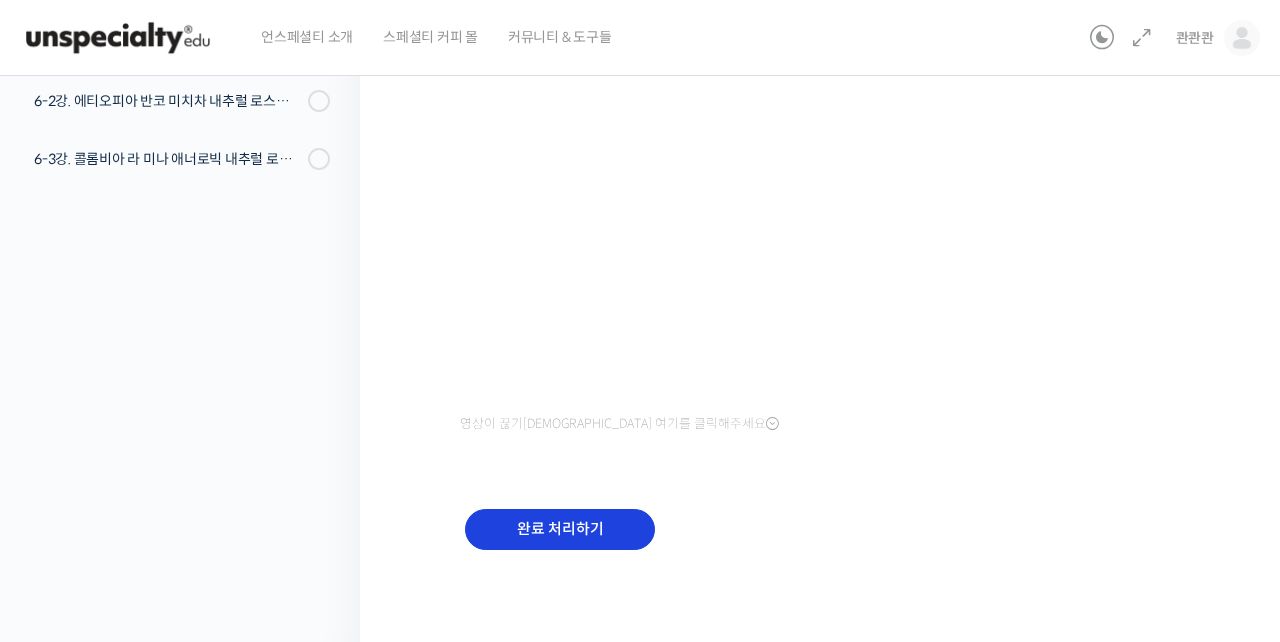 click on "완료 처리하기" at bounding box center [560, 529] 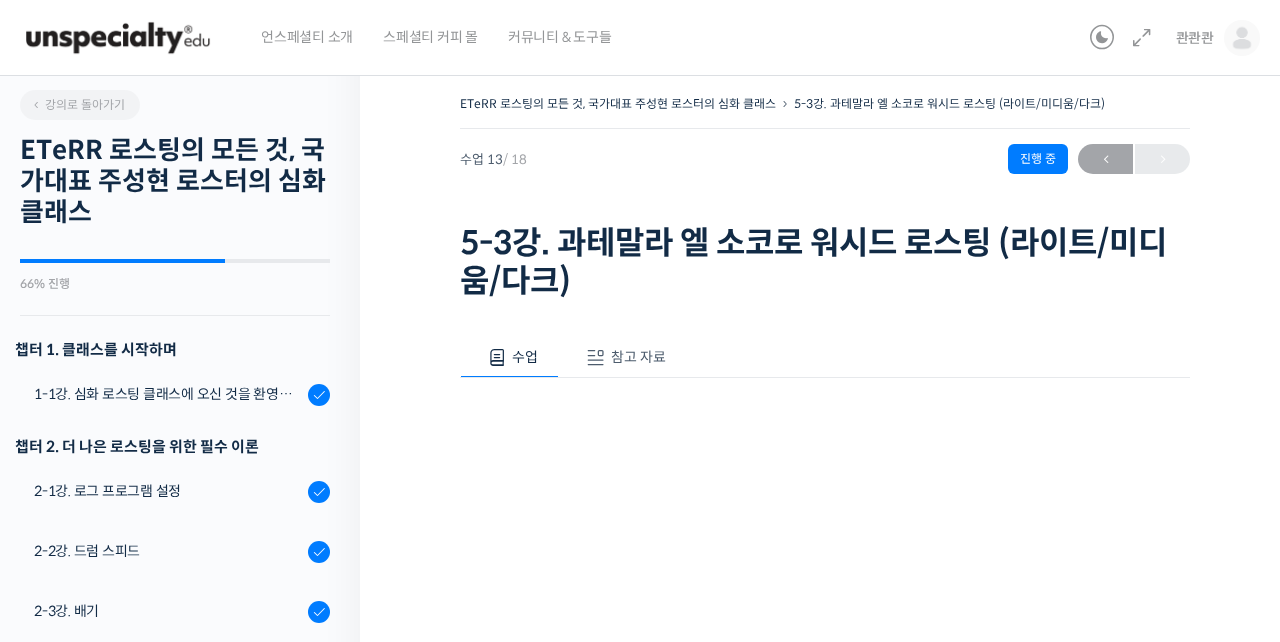 scroll, scrollTop: 114, scrollLeft: 0, axis: vertical 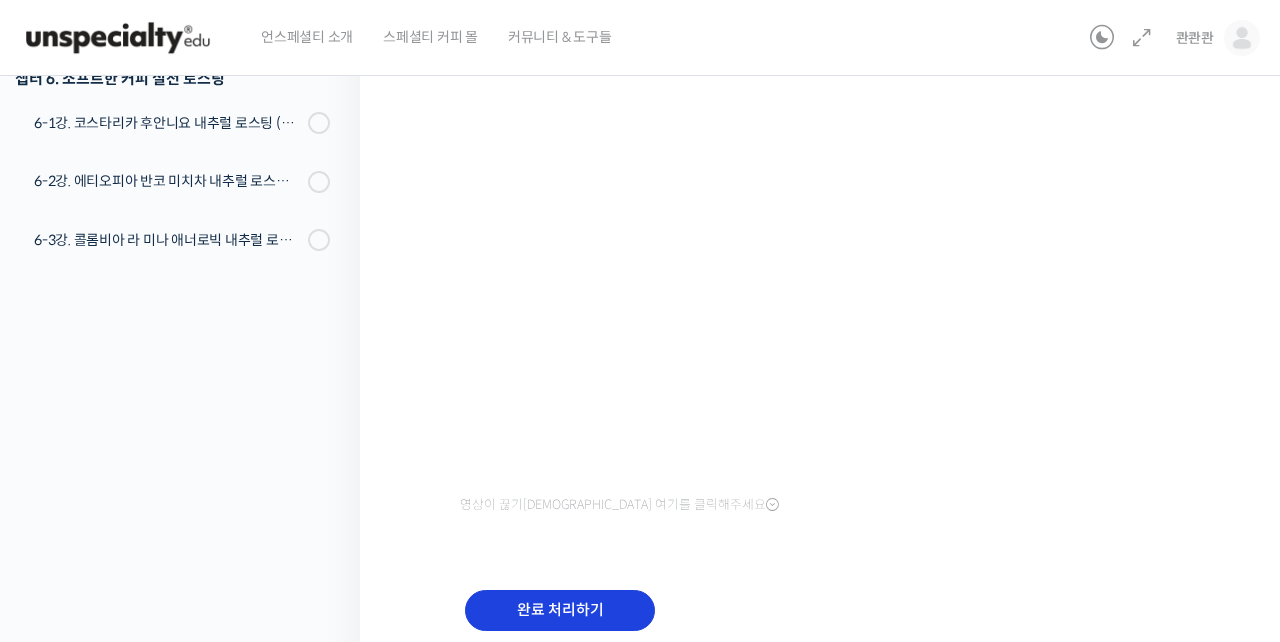 click on "완료 처리하기" at bounding box center [560, 610] 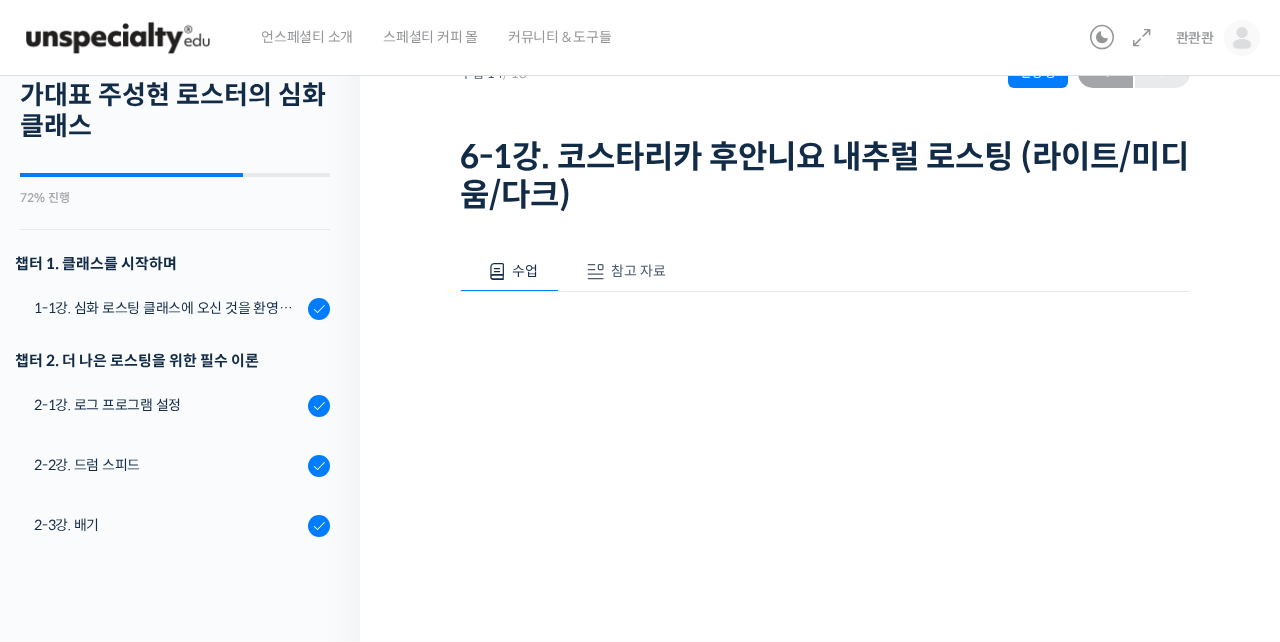 scroll, scrollTop: 96, scrollLeft: 0, axis: vertical 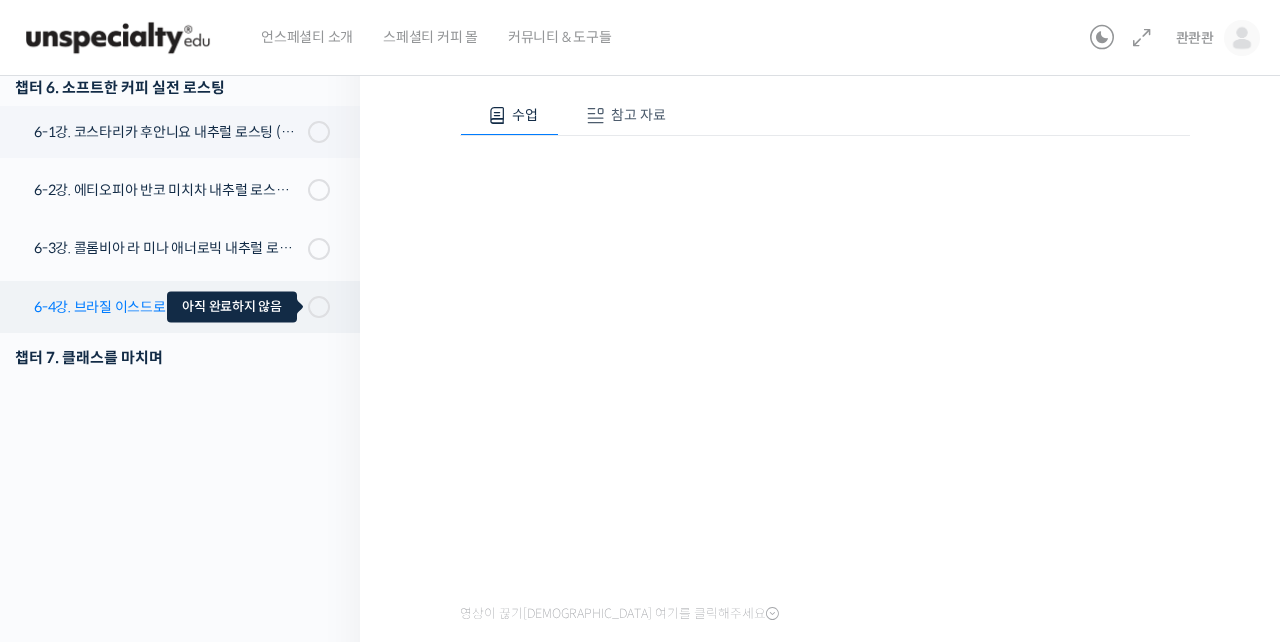 click at bounding box center (313, 307) 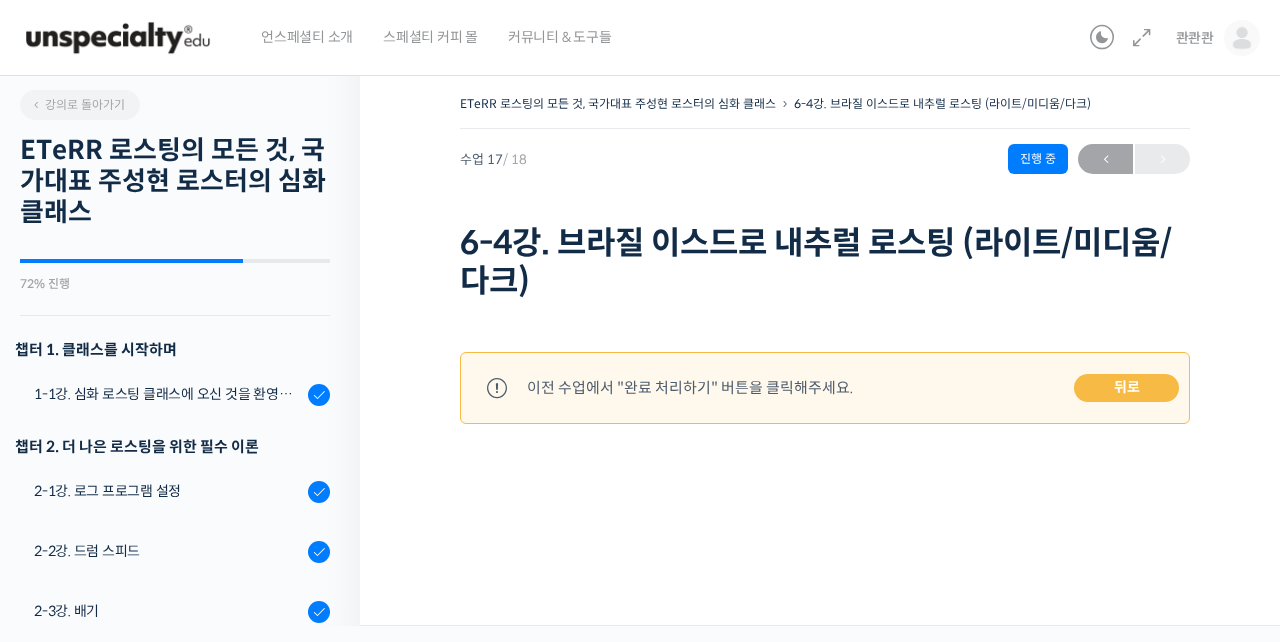 scroll, scrollTop: 0, scrollLeft: 0, axis: both 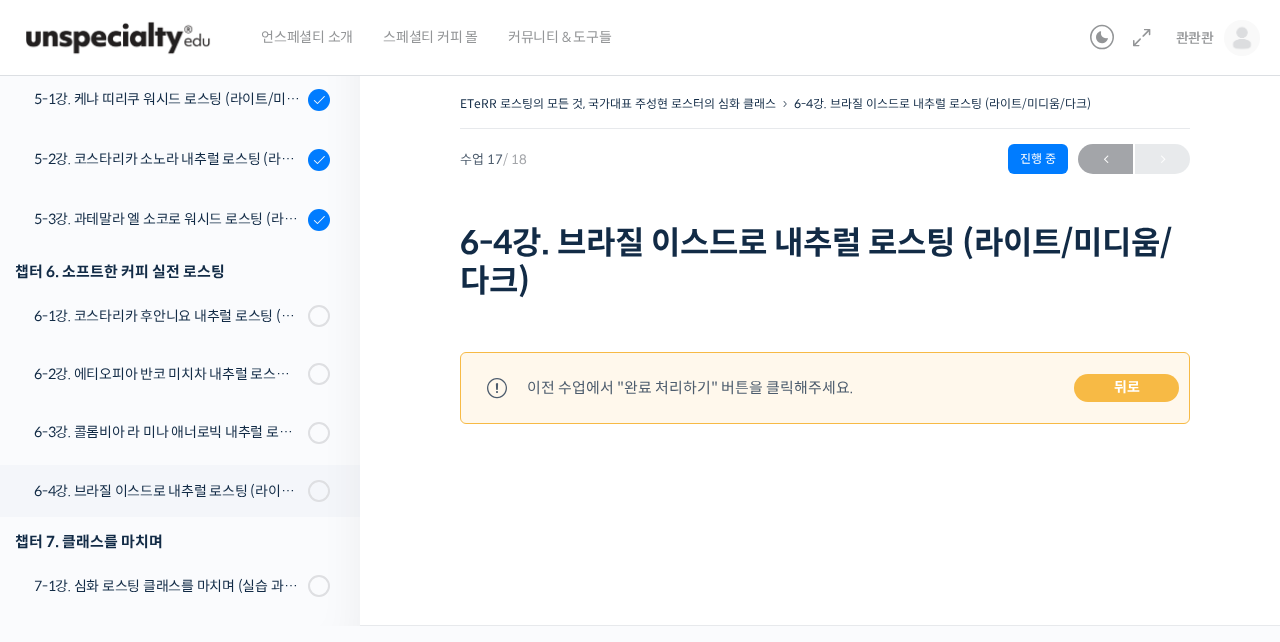 click on "뒤로" at bounding box center (1126, 388) 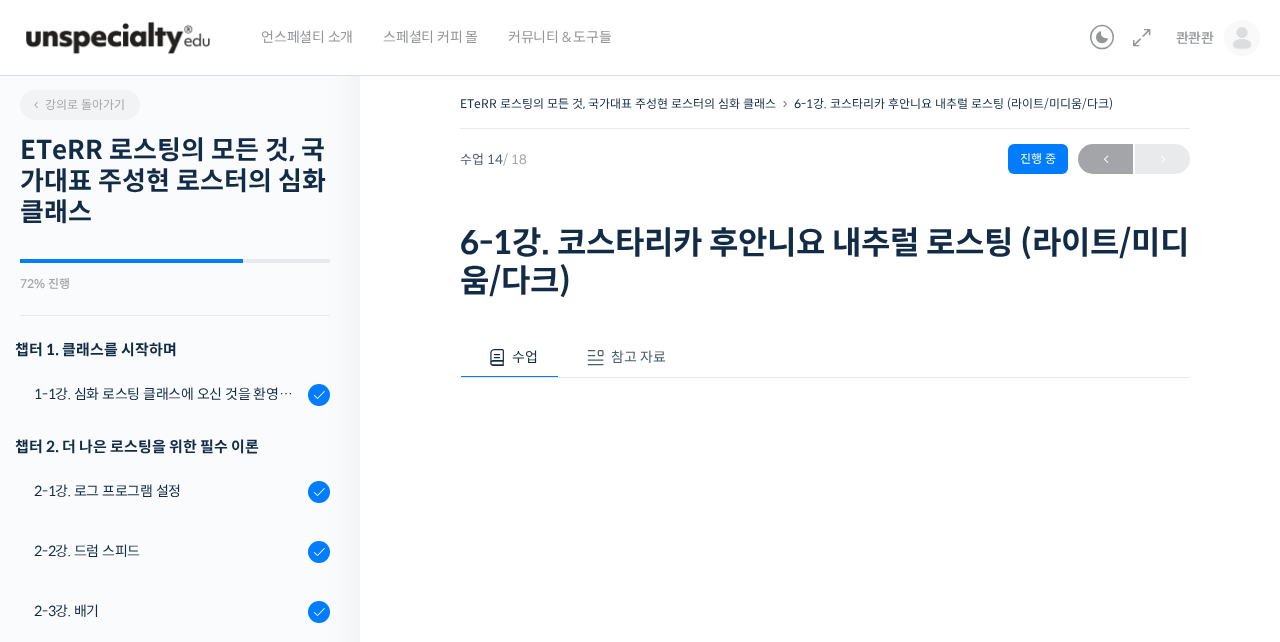 scroll, scrollTop: 0, scrollLeft: 0, axis: both 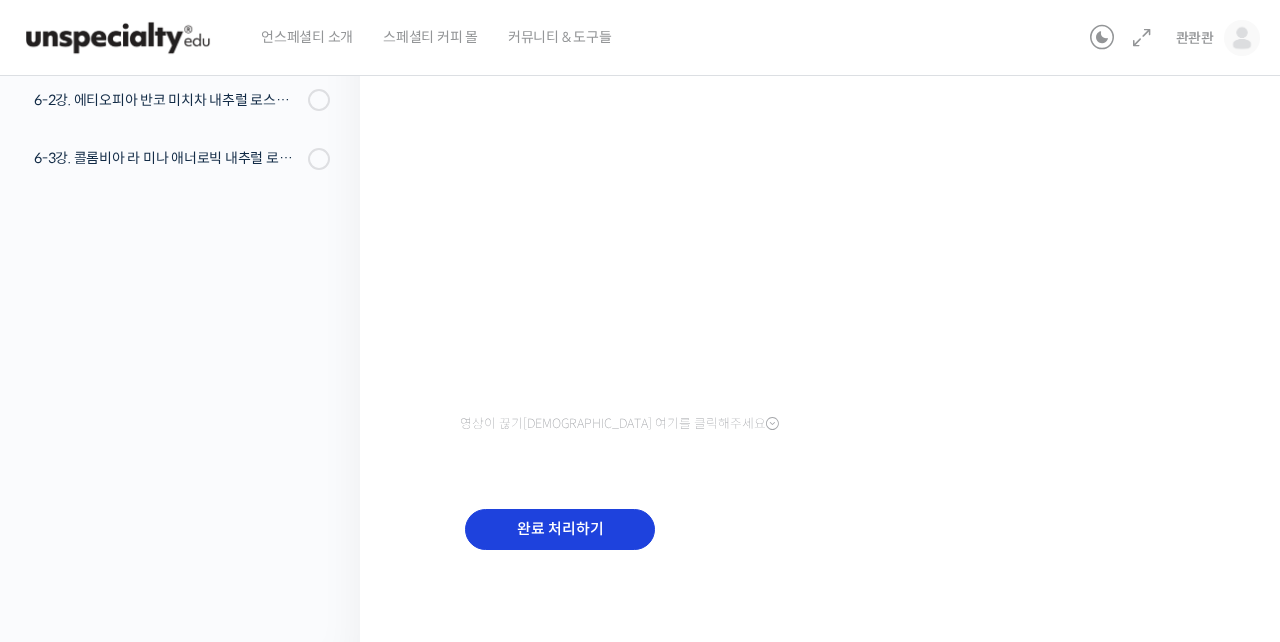 click on "완료 처리하기" at bounding box center (560, 529) 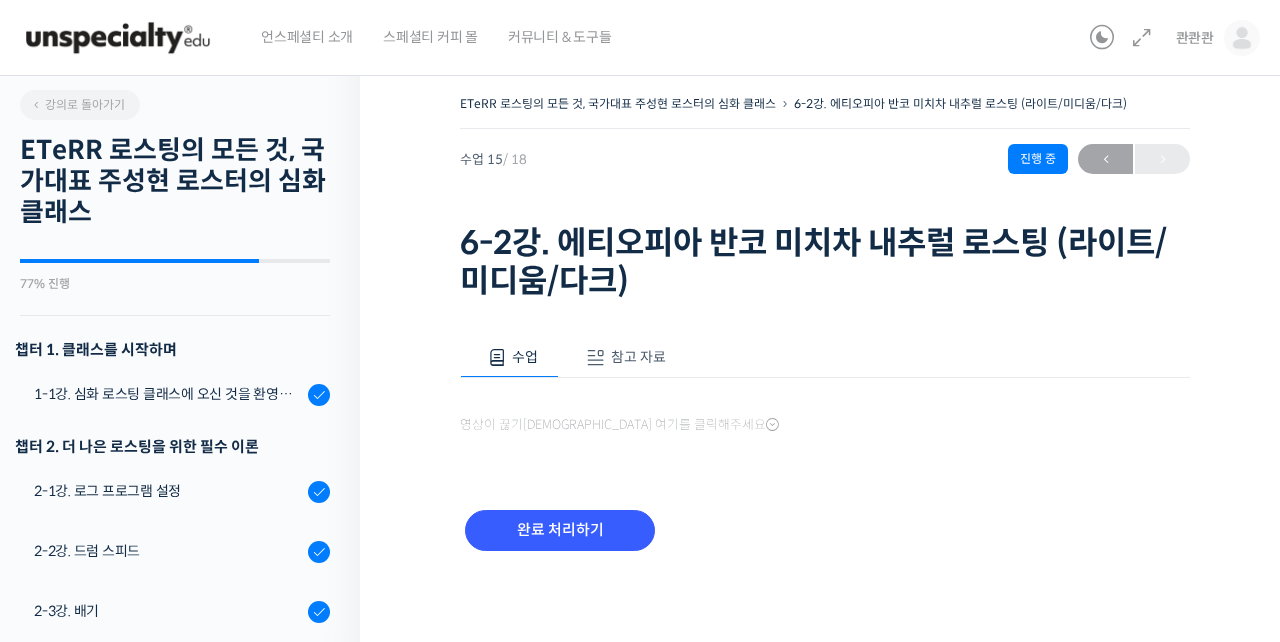 scroll, scrollTop: 0, scrollLeft: 0, axis: both 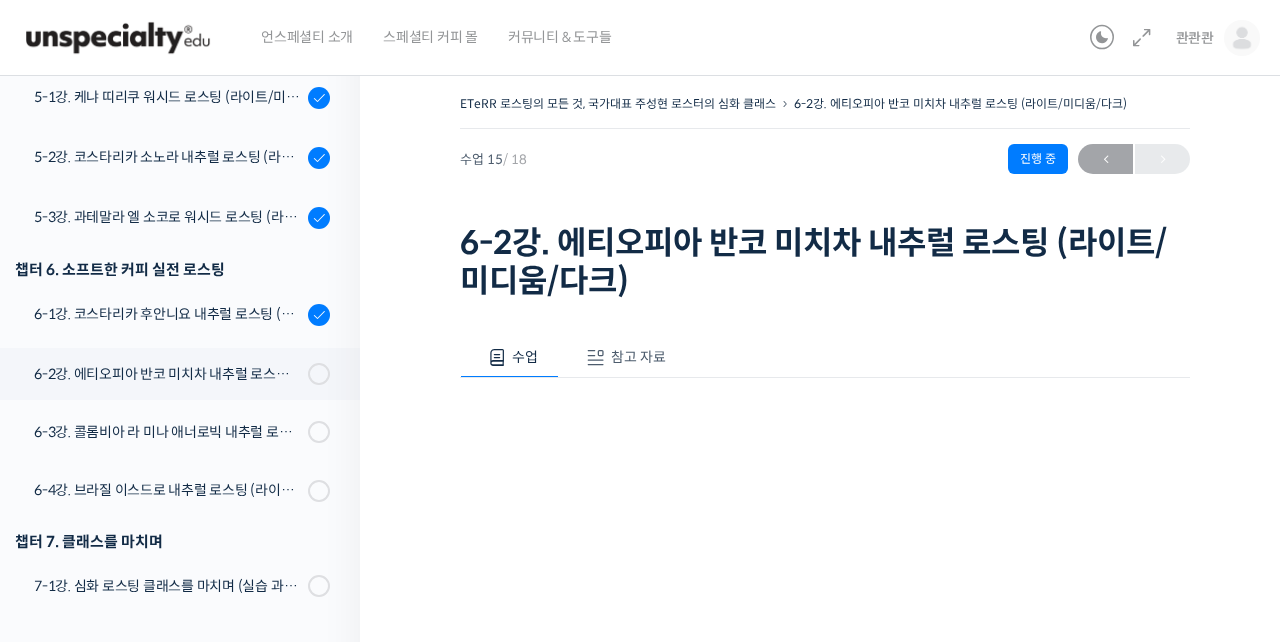 click on "참고 자료" at bounding box center [638, 357] 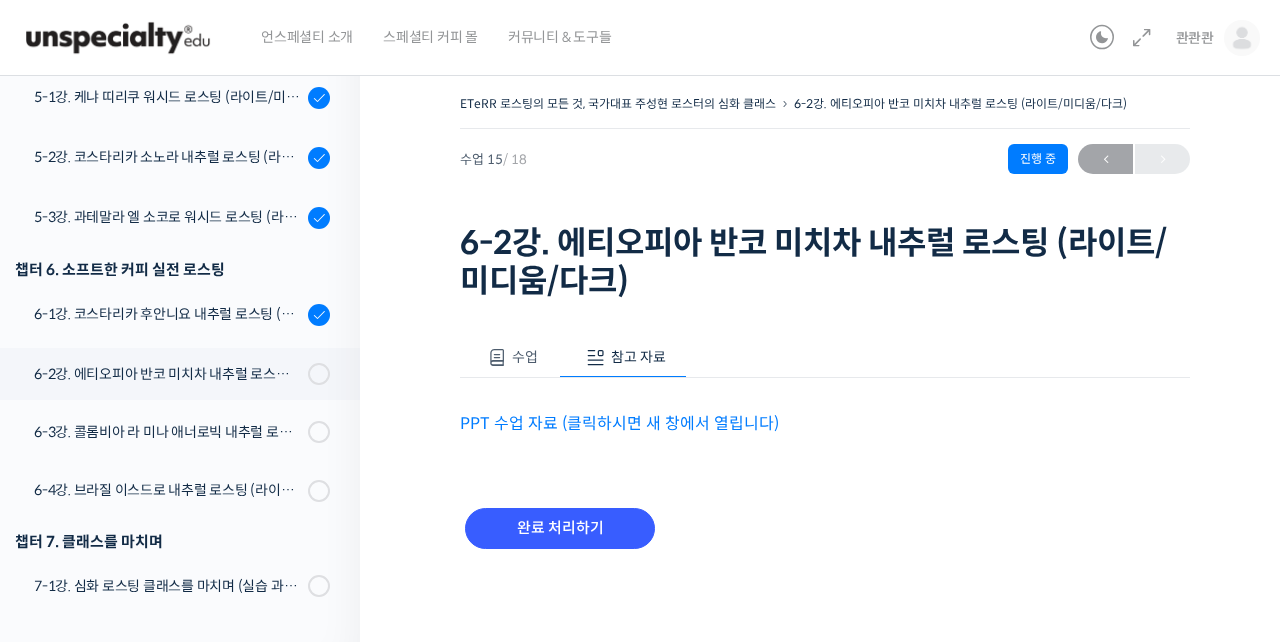 click on "PPT 수업 자료 (클릭하시면 새 창에서 열립니다)" at bounding box center (619, 423) 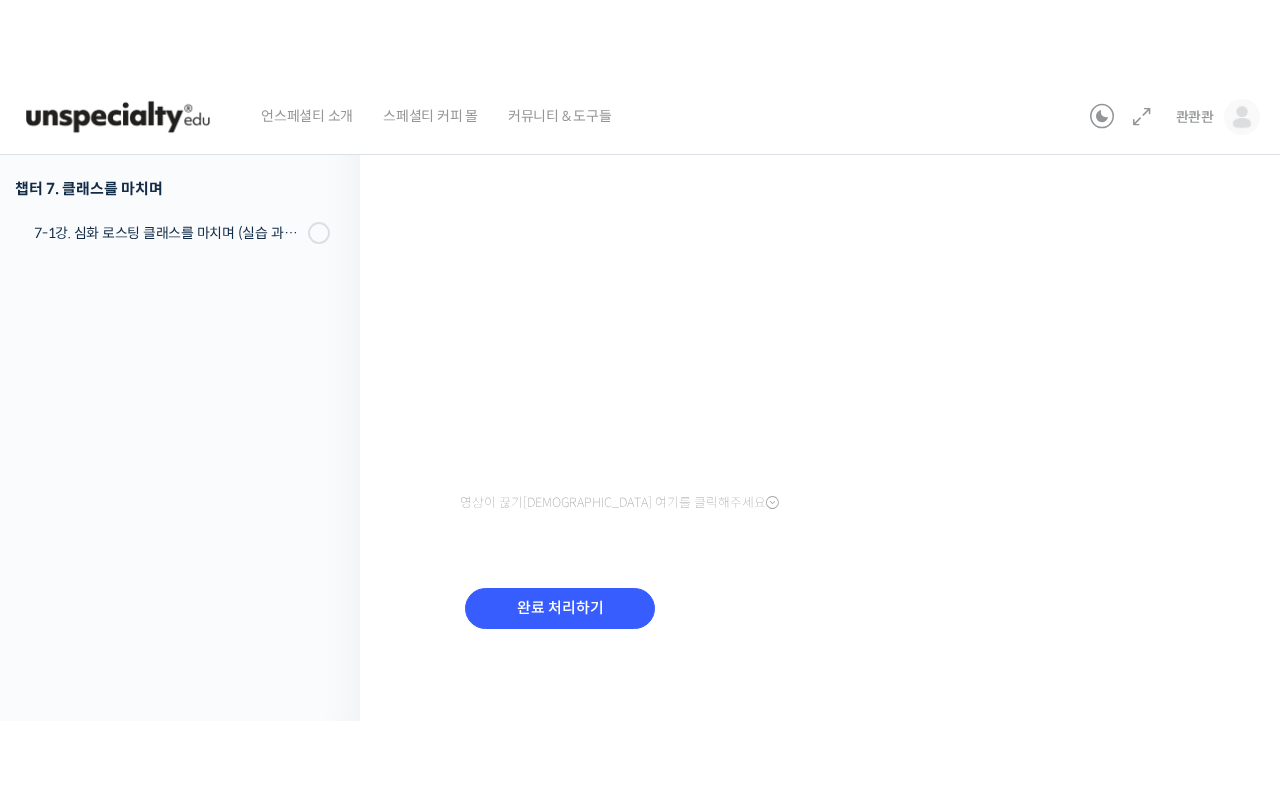 scroll, scrollTop: 0, scrollLeft: 0, axis: both 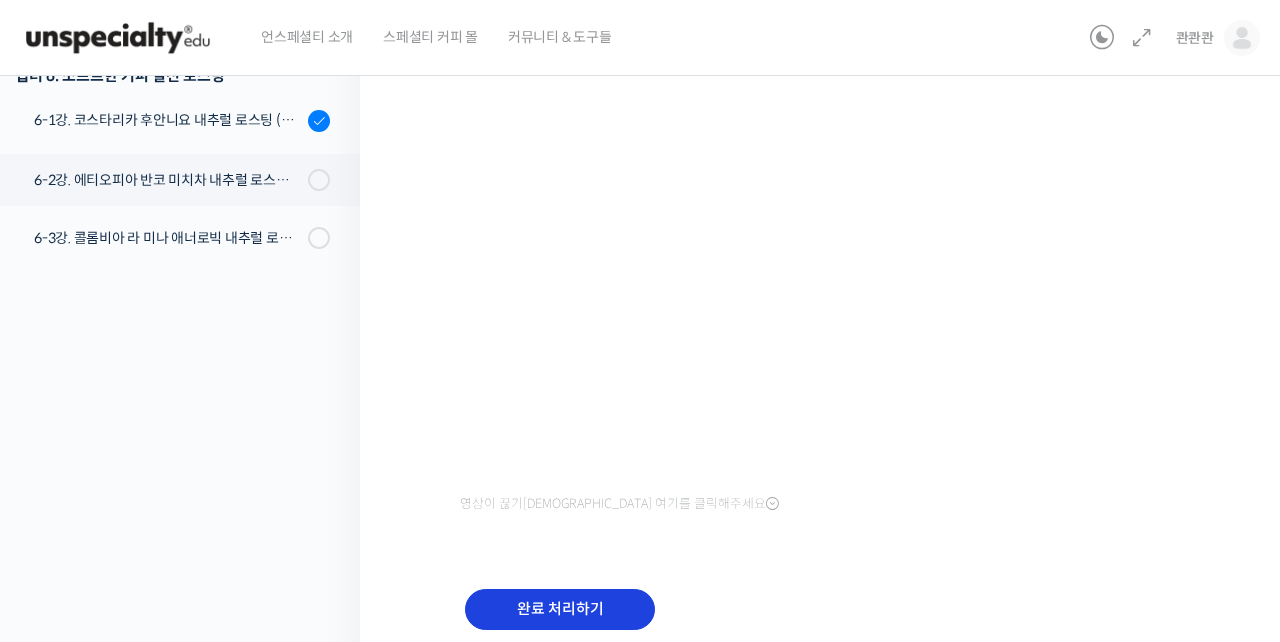 click on "완료 처리하기" at bounding box center [560, 609] 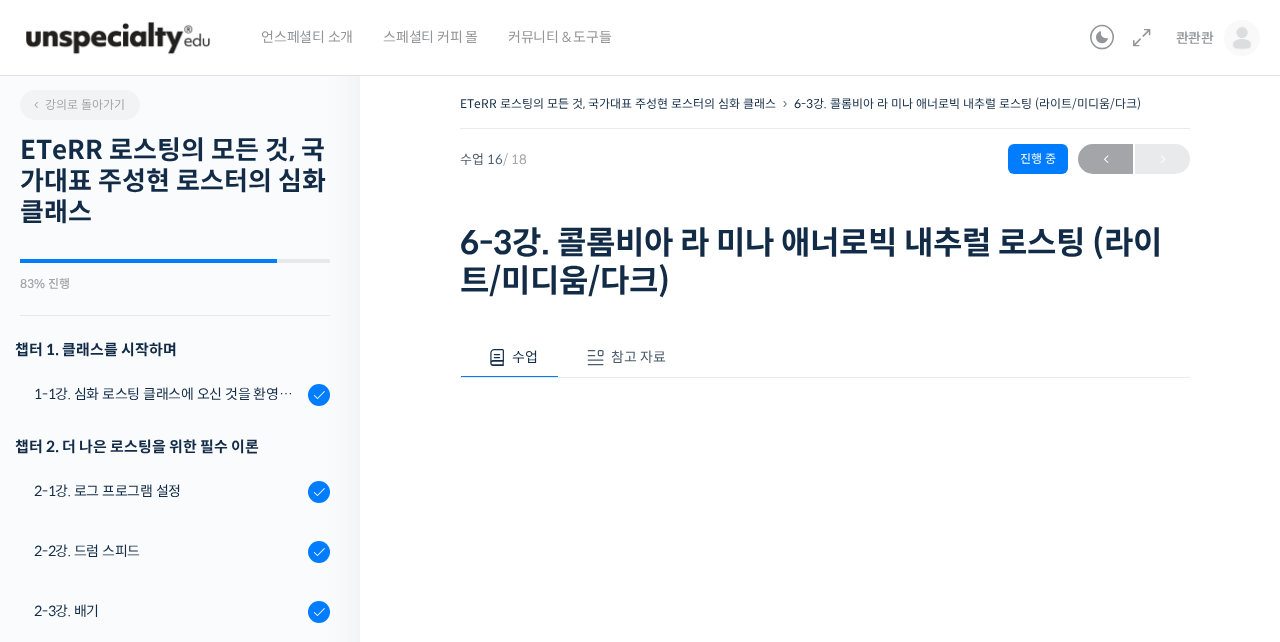 scroll, scrollTop: 0, scrollLeft: 0, axis: both 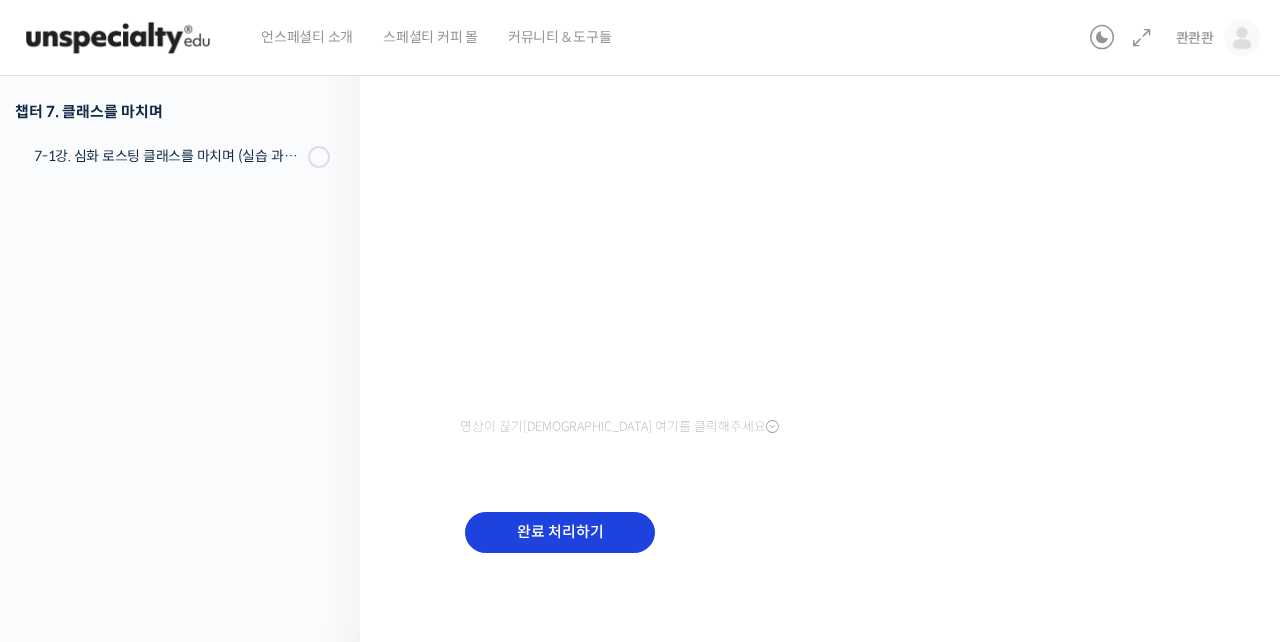 click on "완료 처리하기" at bounding box center [560, 532] 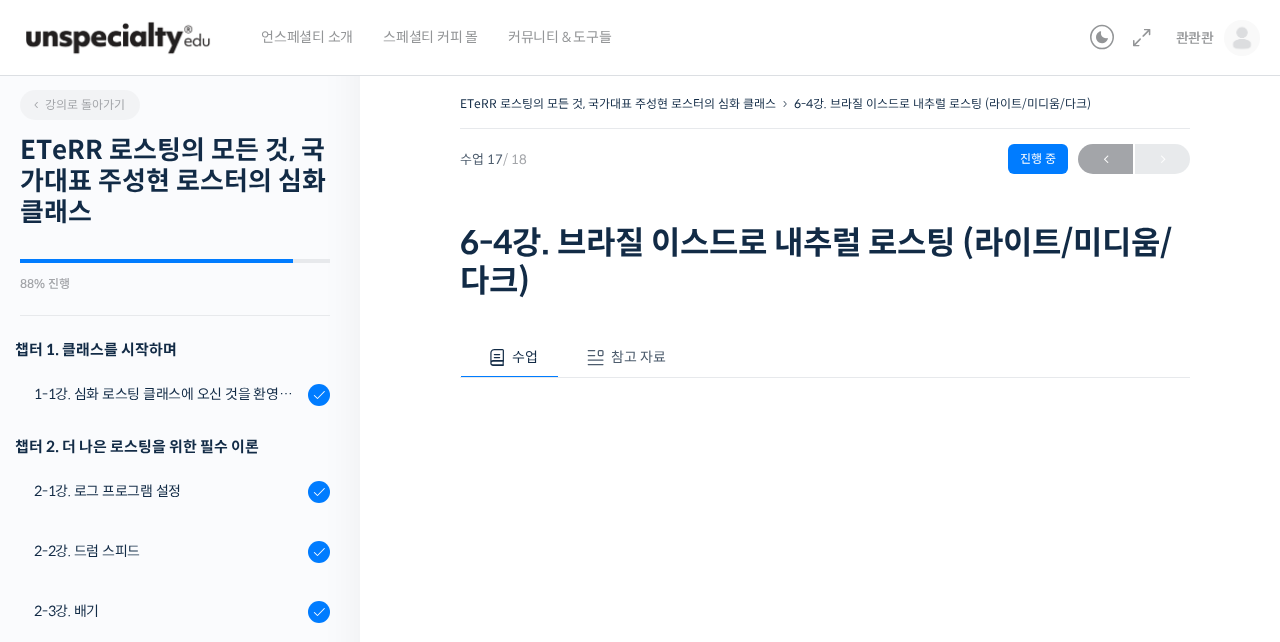 scroll, scrollTop: 0, scrollLeft: 0, axis: both 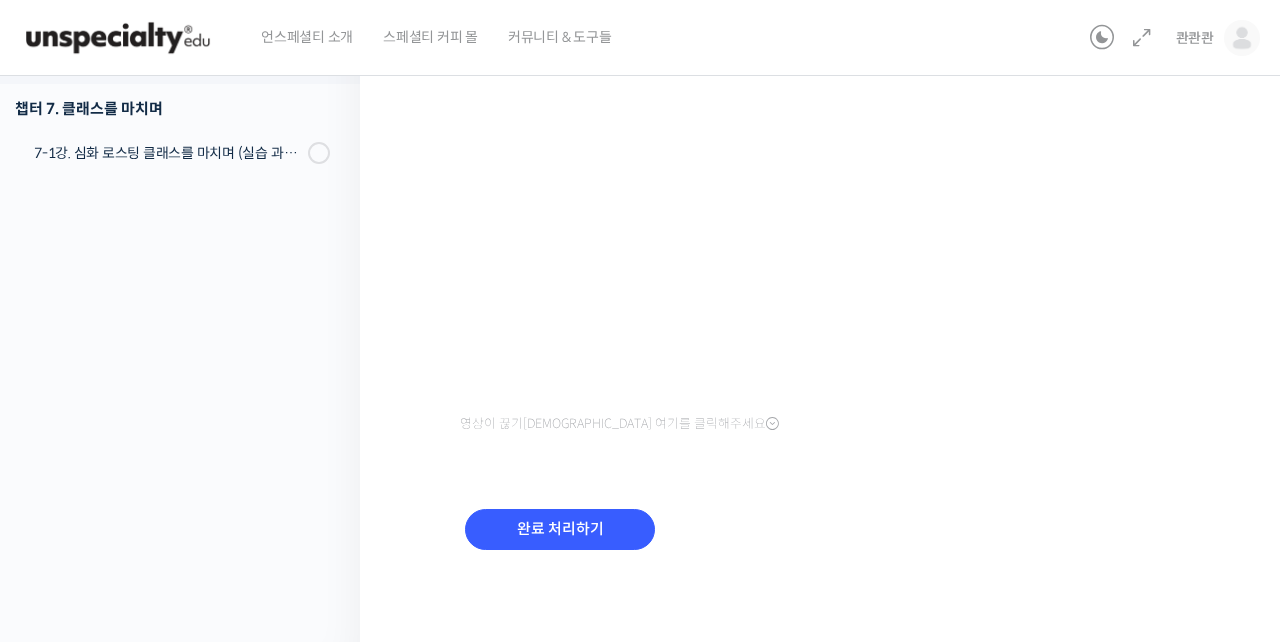 click on "완료 처리하기" at bounding box center (560, 529) 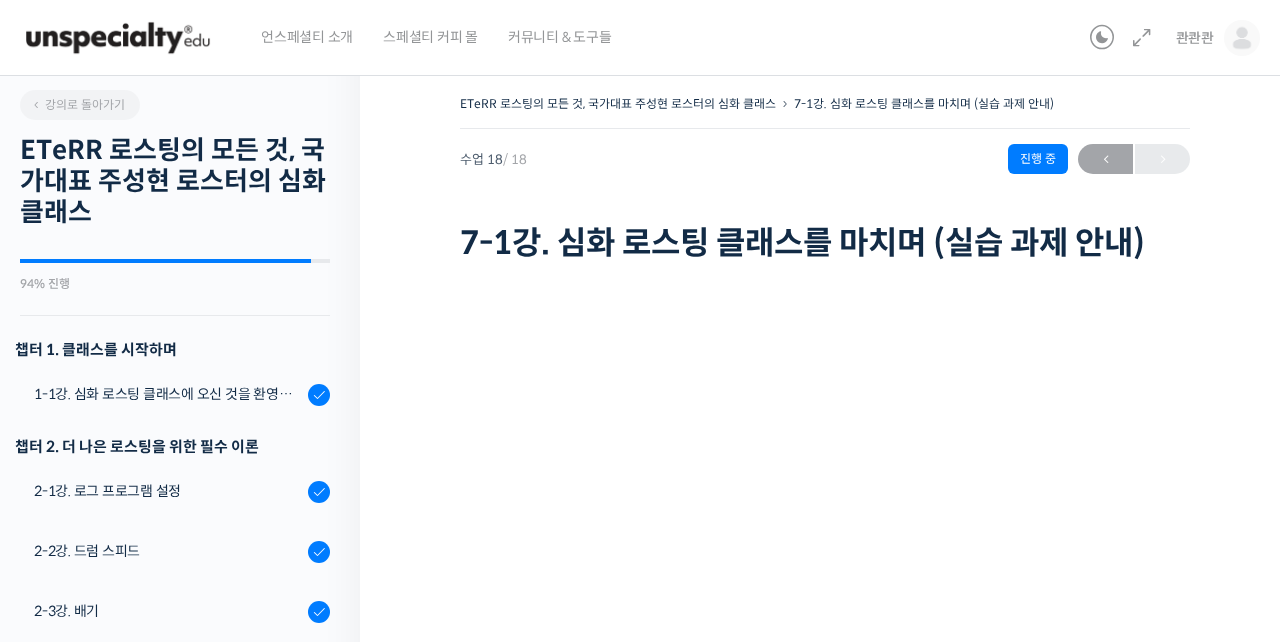 scroll, scrollTop: 0, scrollLeft: 0, axis: both 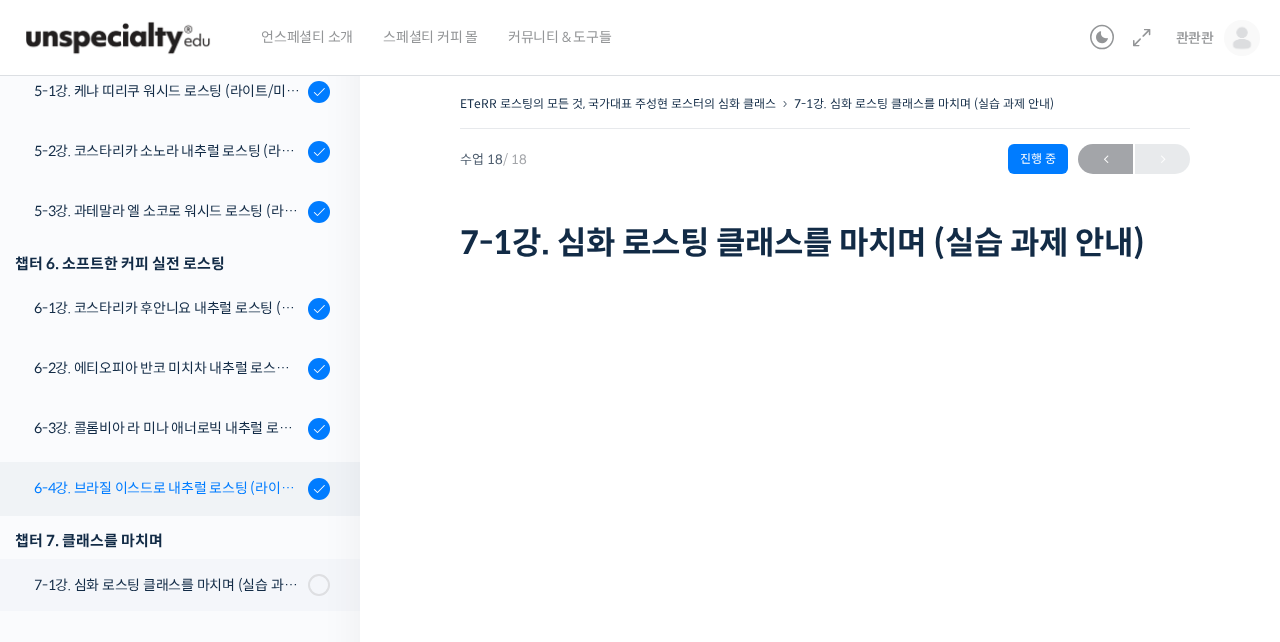 click on "6-4강. 브라질 이스드로 내추럴 로스팅 (라이트/미디움/다크)" at bounding box center [168, 488] 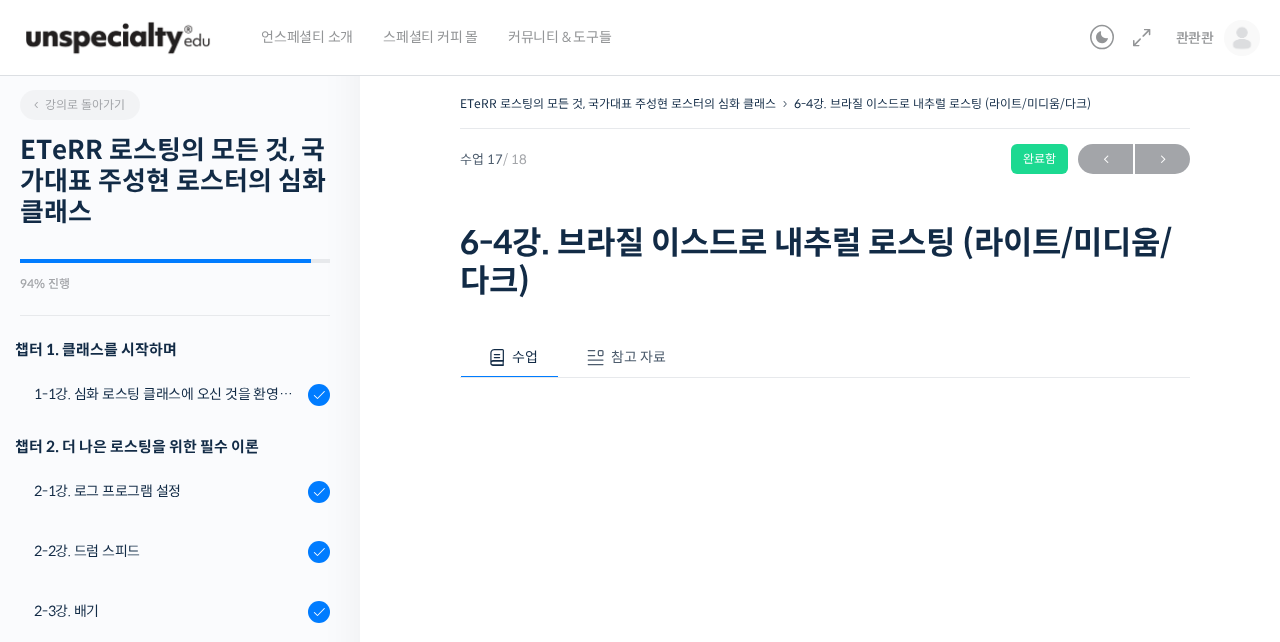 scroll, scrollTop: 0, scrollLeft: 0, axis: both 